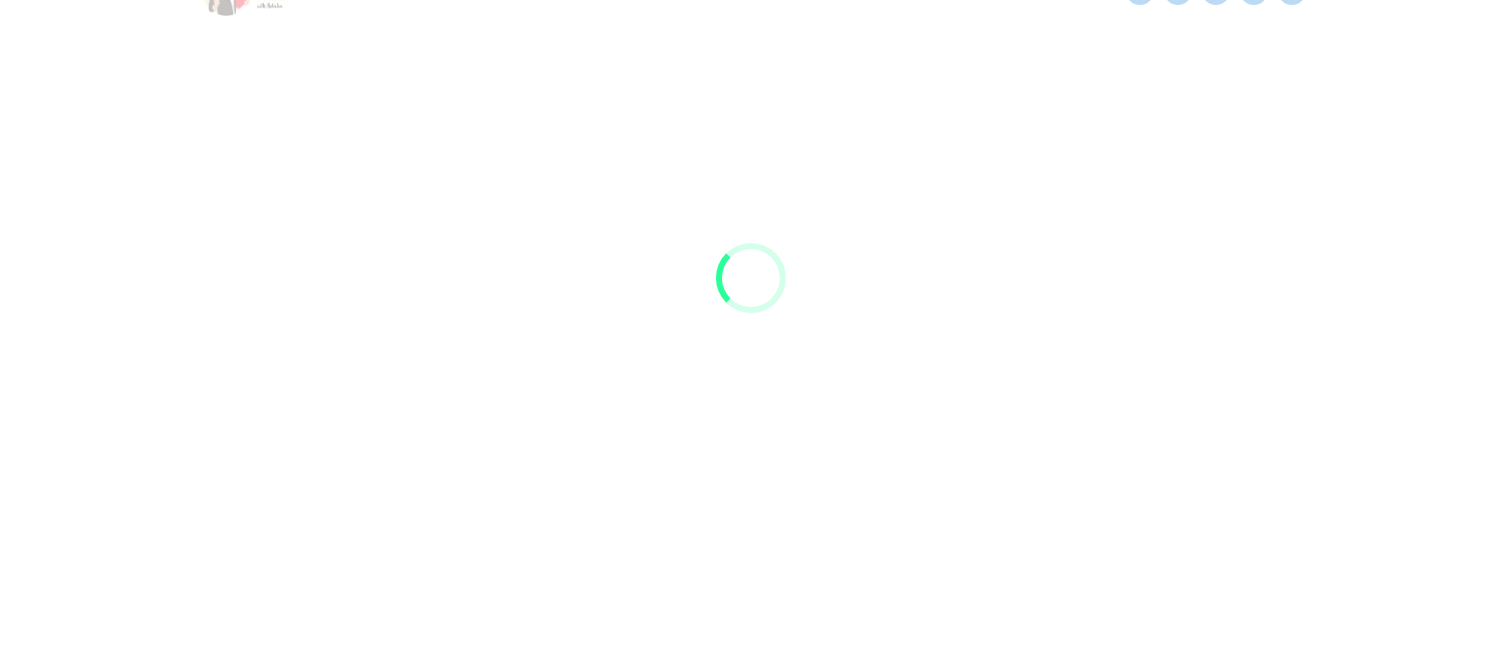 scroll, scrollTop: 55, scrollLeft: 0, axis: vertical 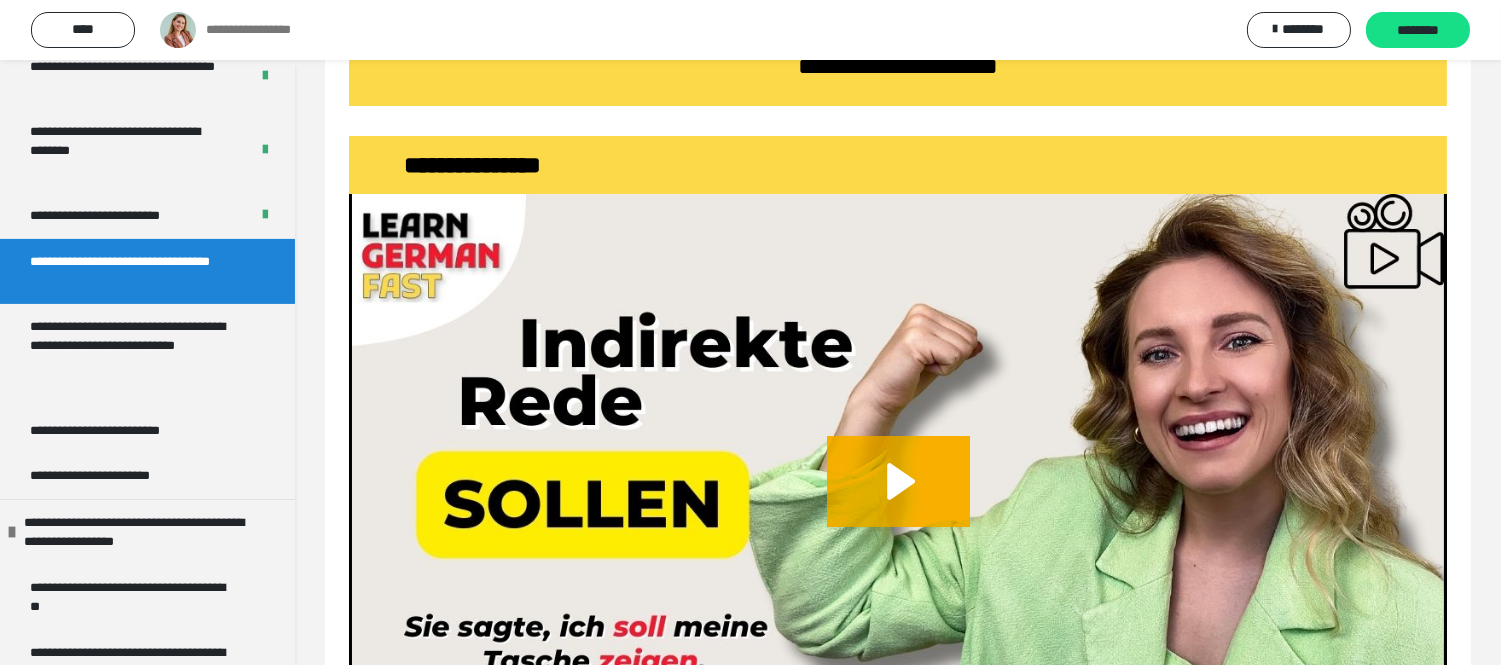 click on "**********" at bounding box center [131, 271] 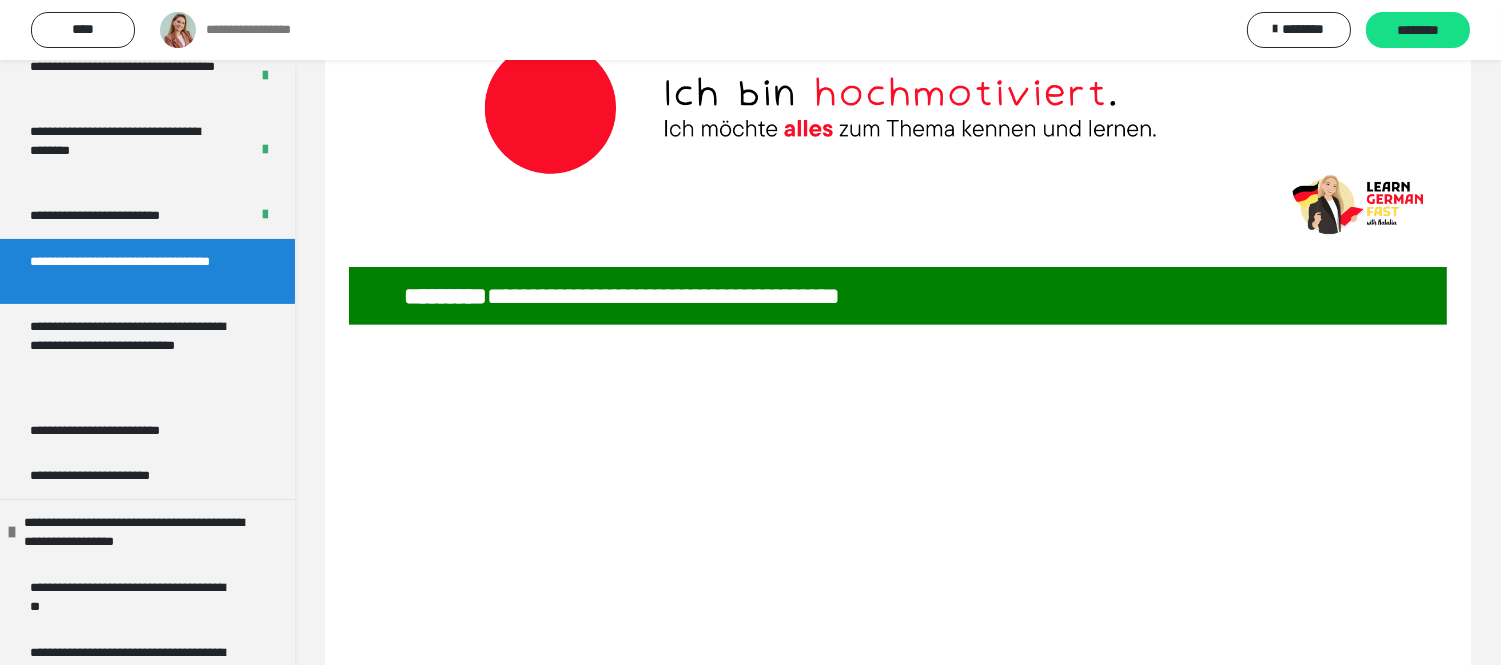 scroll, scrollTop: 1432, scrollLeft: 0, axis: vertical 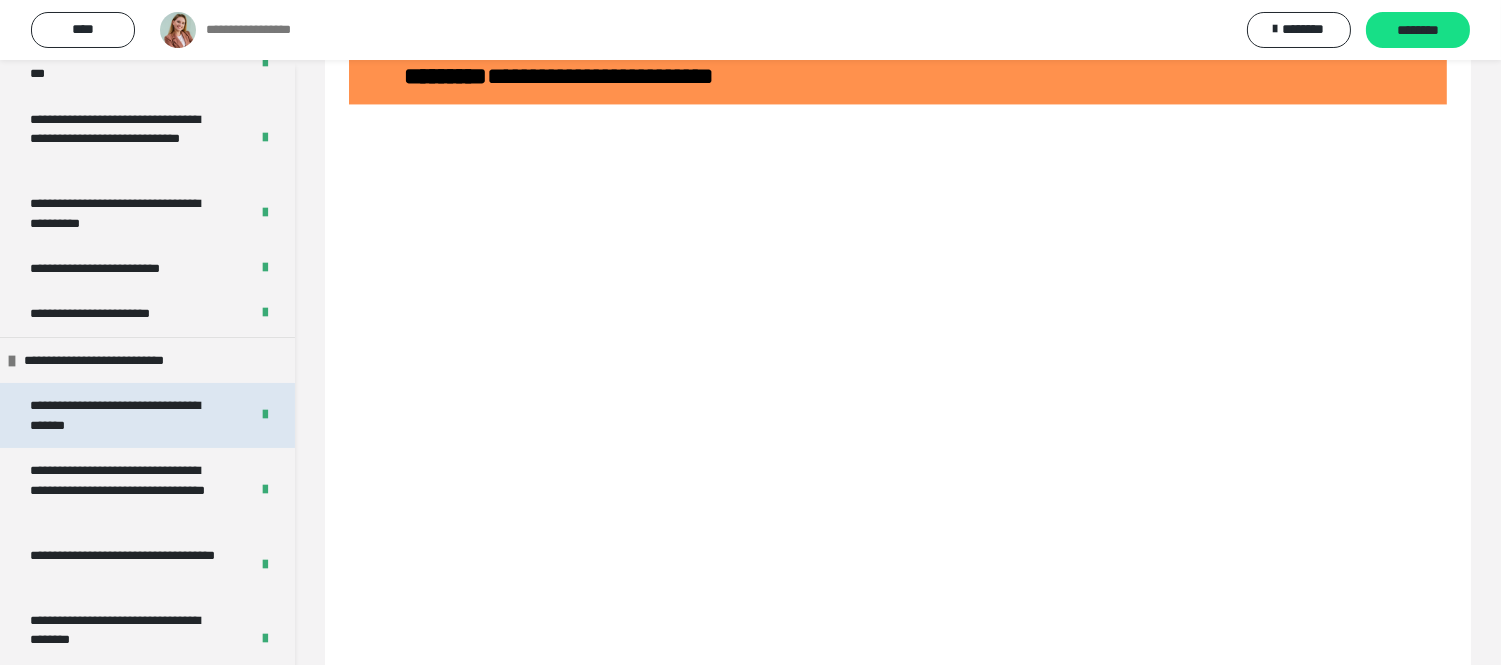 click on "**********" at bounding box center [123, 415] 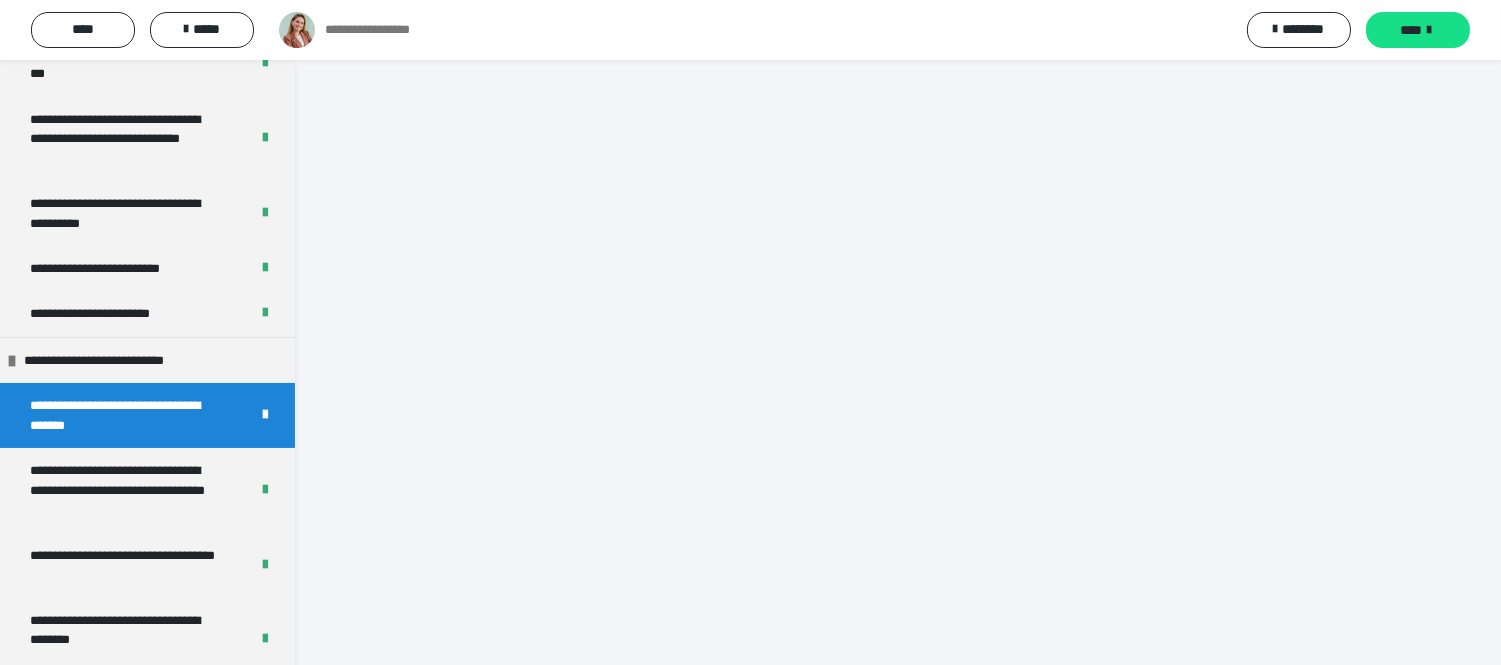 scroll, scrollTop: 2481, scrollLeft: 0, axis: vertical 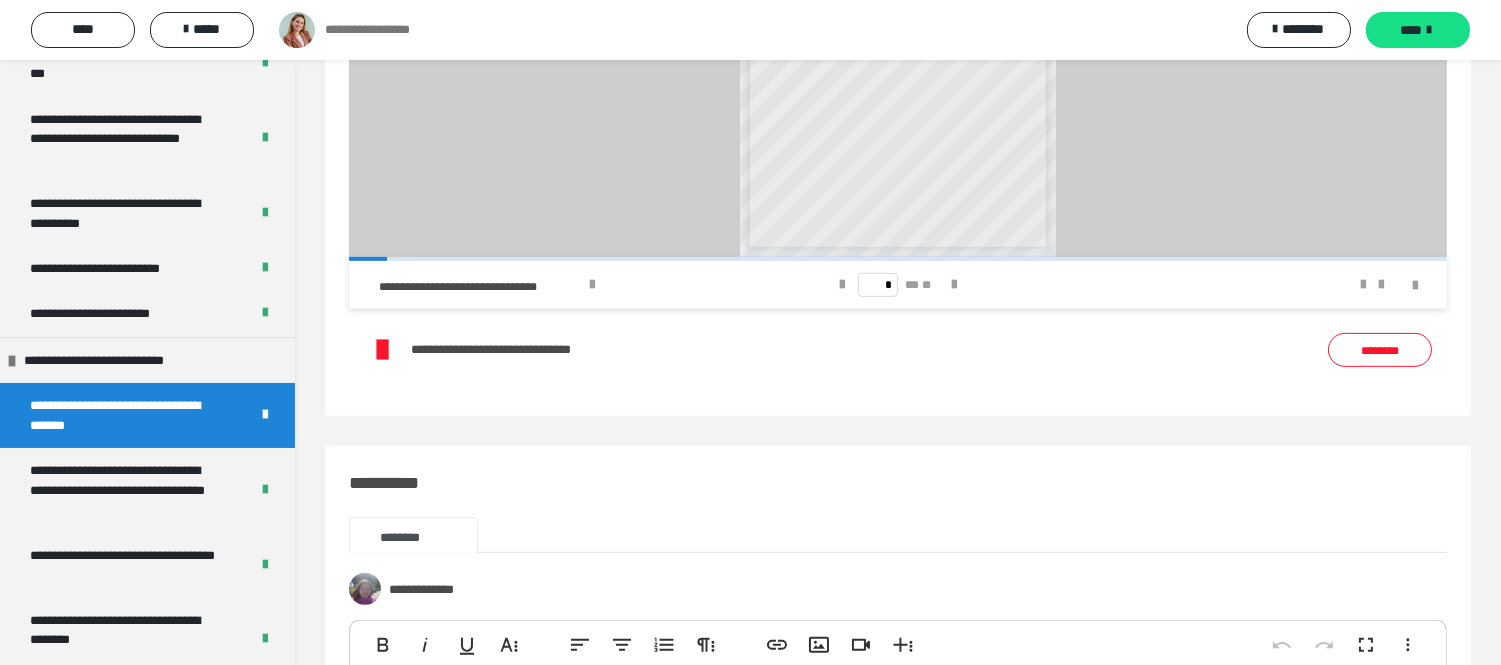 click on "********" at bounding box center [1380, 350] 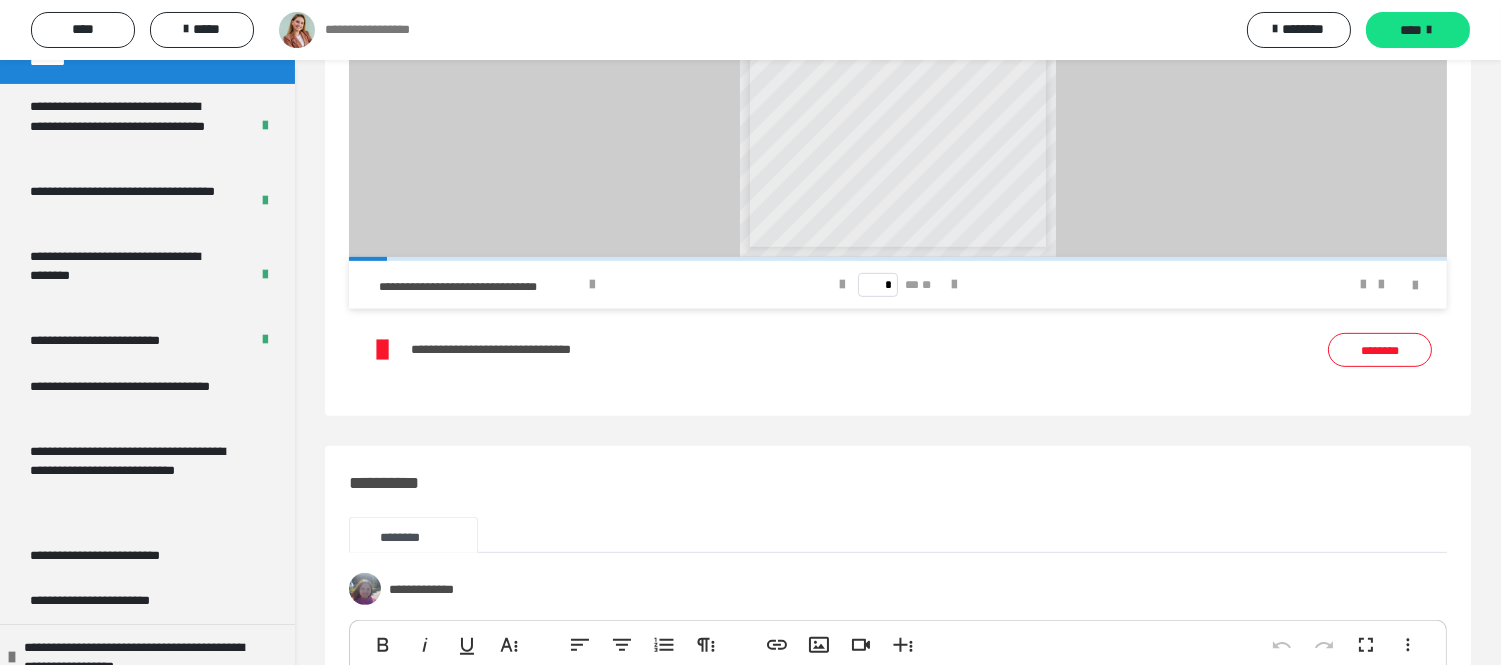 scroll, scrollTop: 917, scrollLeft: 0, axis: vertical 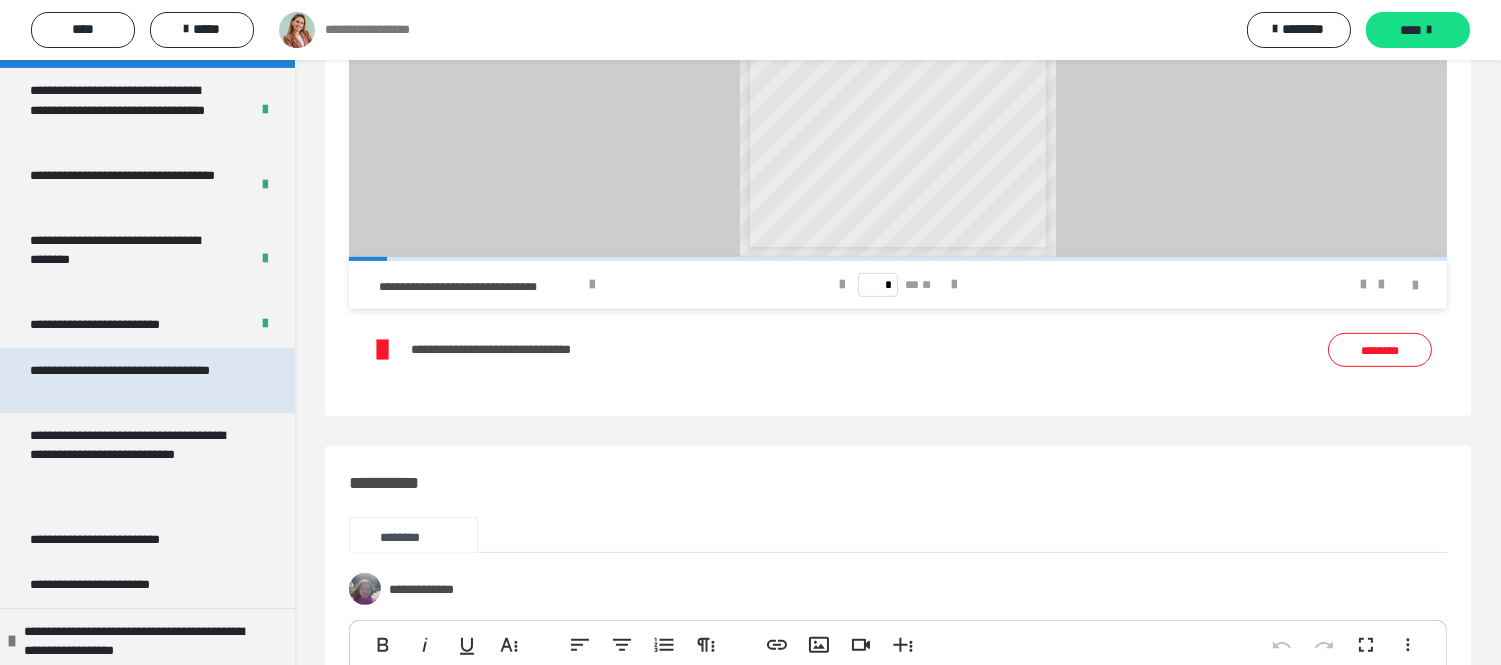 click on "**********" at bounding box center (131, 380) 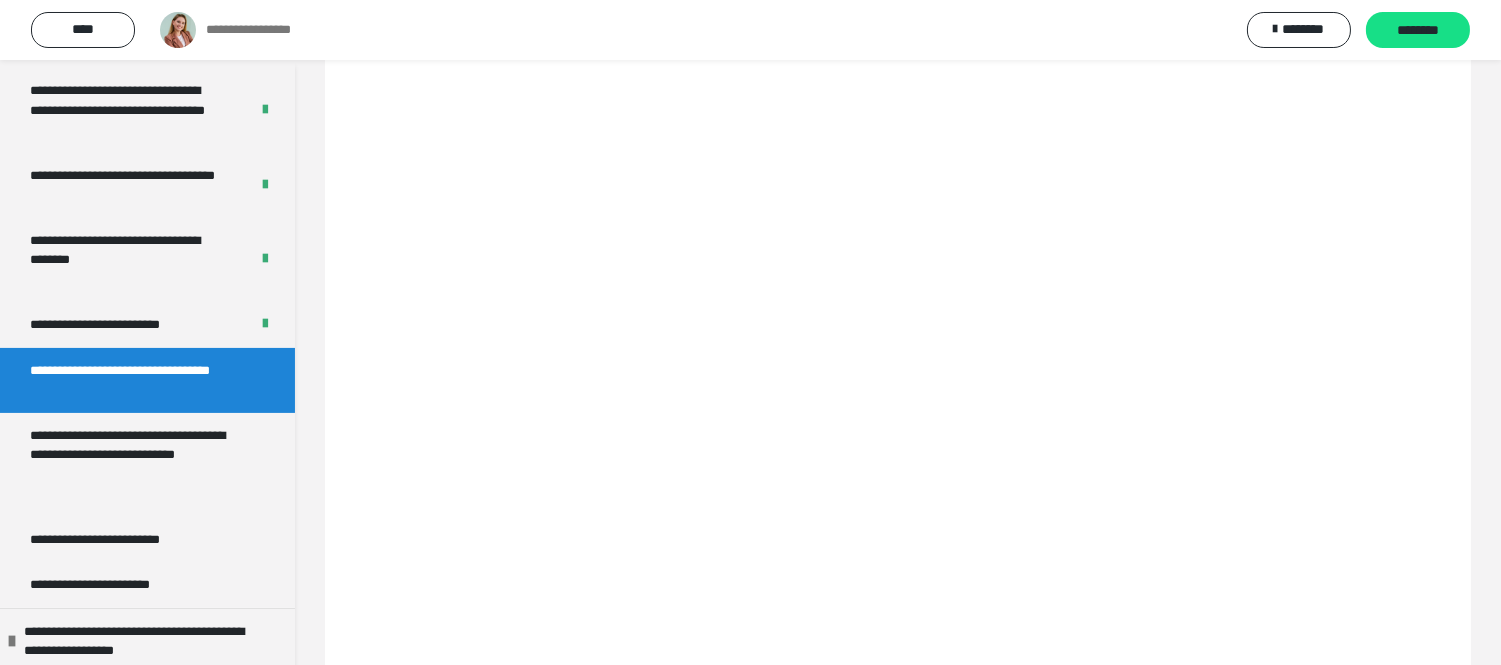 scroll, scrollTop: 4724, scrollLeft: 0, axis: vertical 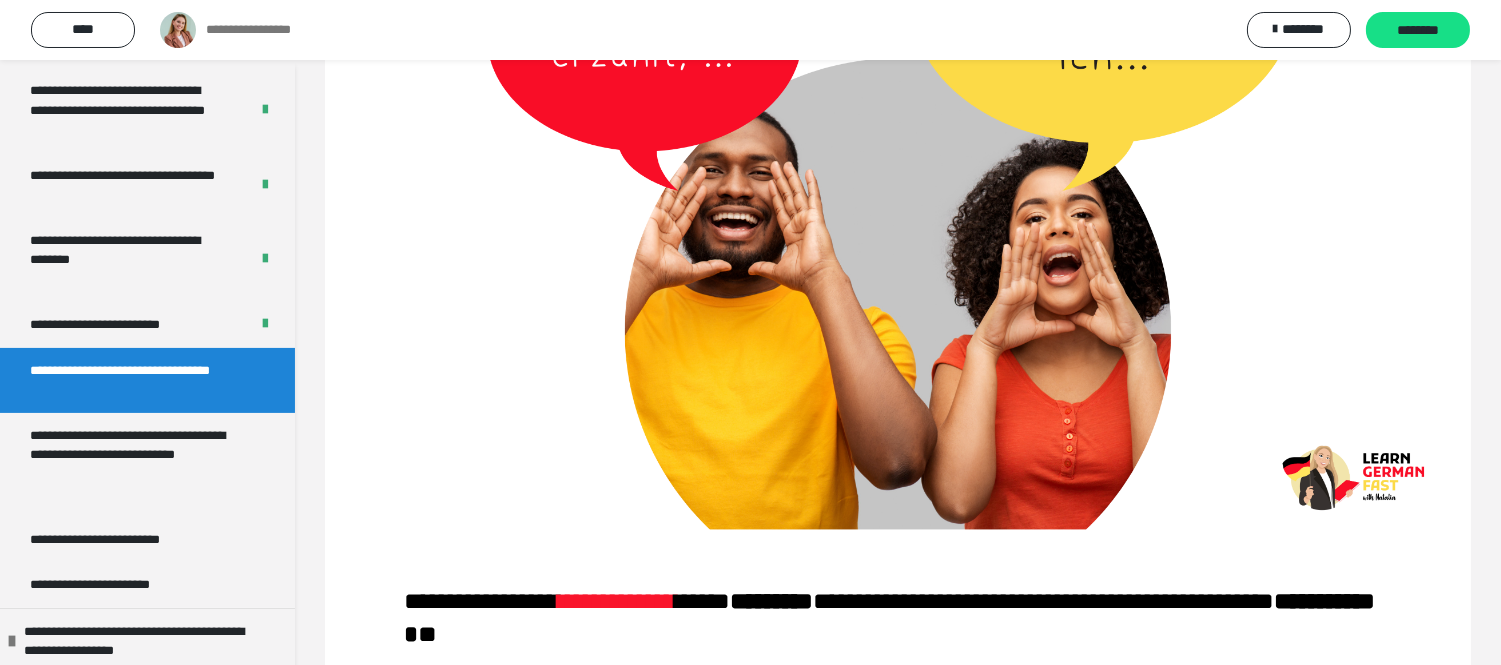 drag, startPoint x: 1352, startPoint y: 287, endPoint x: 422, endPoint y: 285, distance: 930.00214 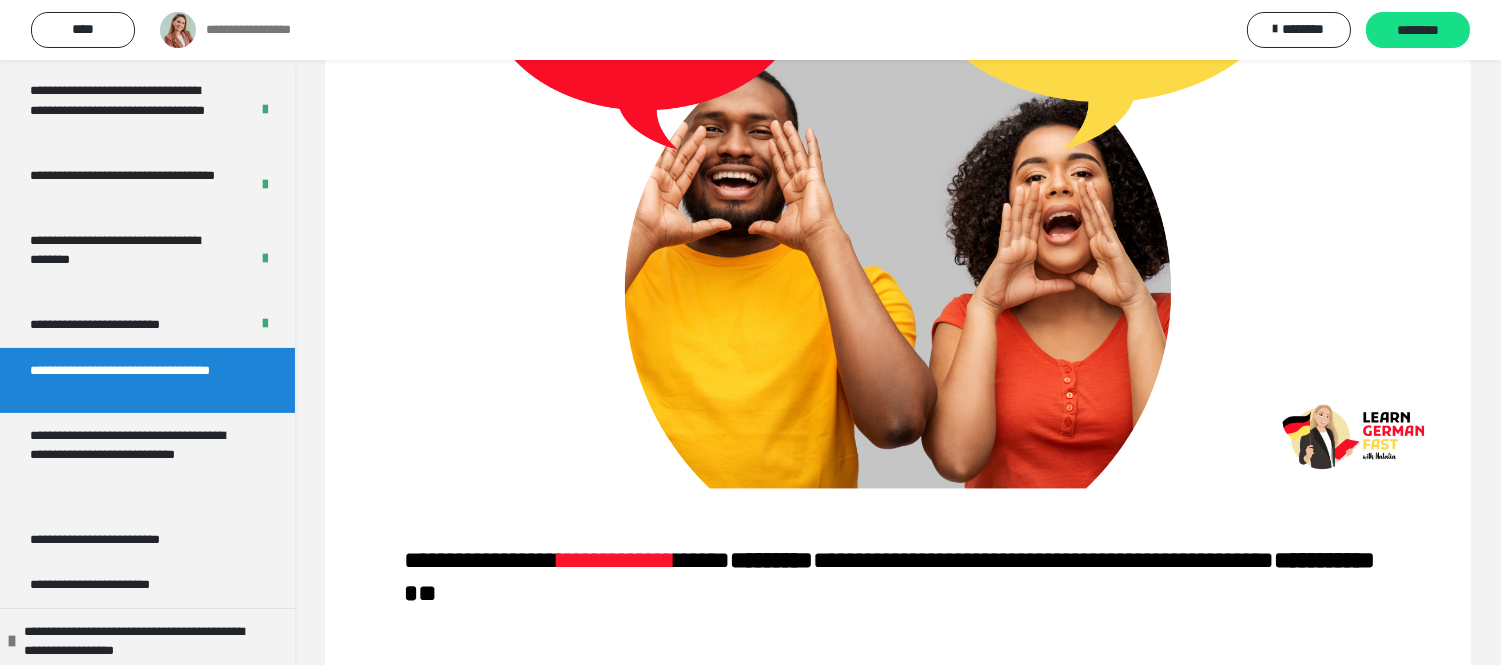scroll, scrollTop: 5568, scrollLeft: 0, axis: vertical 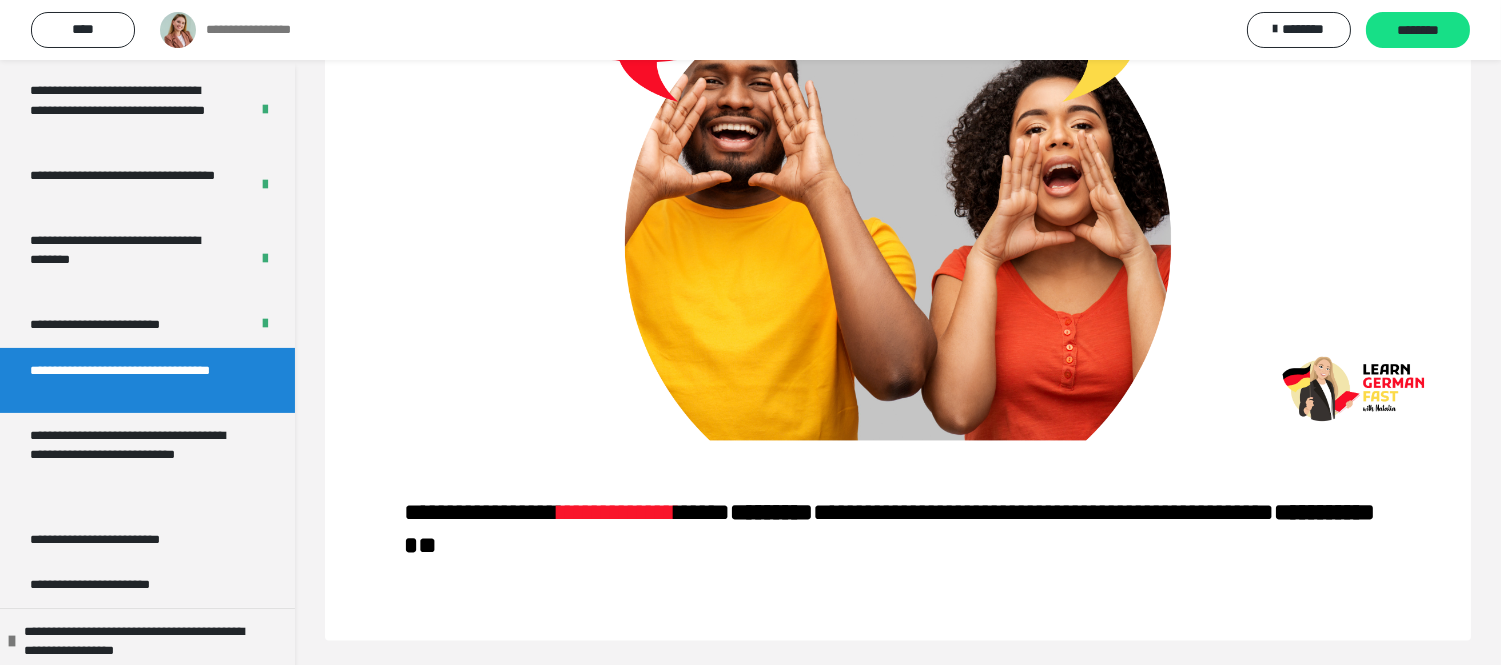 click on "**********" at bounding box center (898, -430) 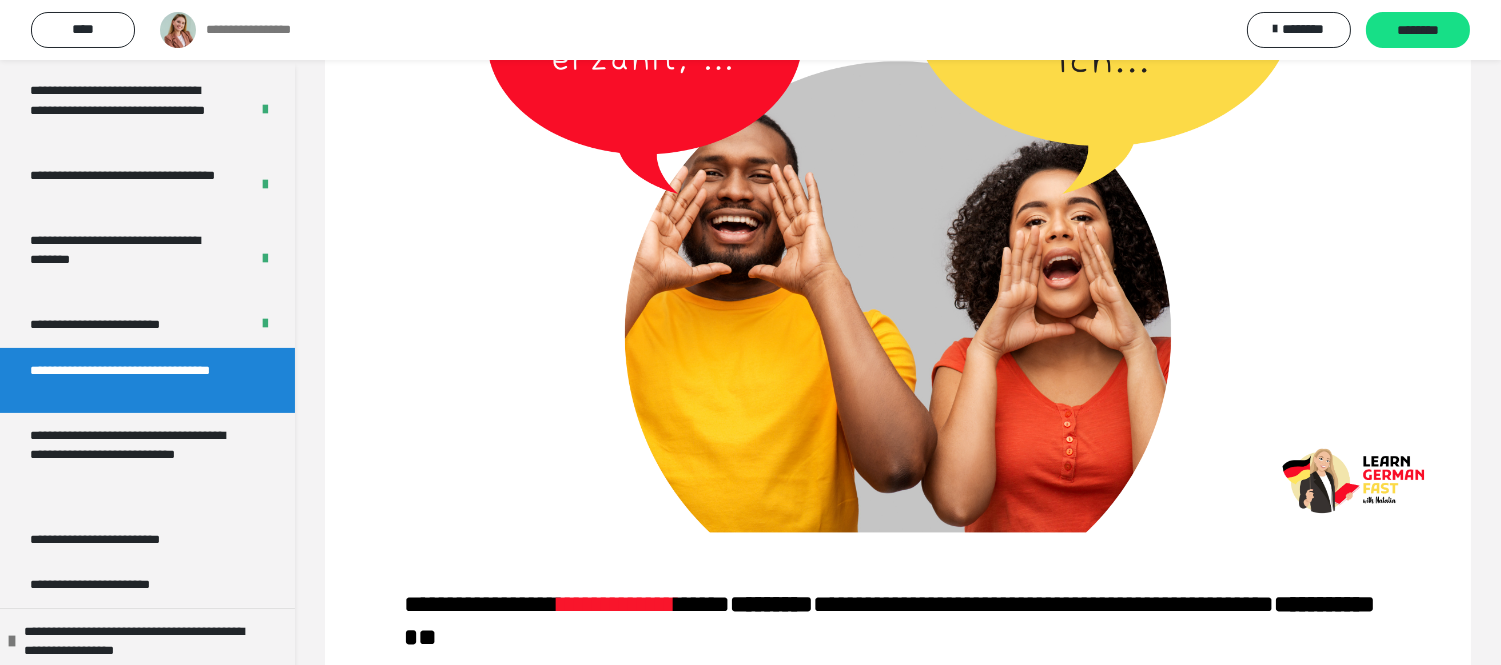 scroll, scrollTop: 5480, scrollLeft: 0, axis: vertical 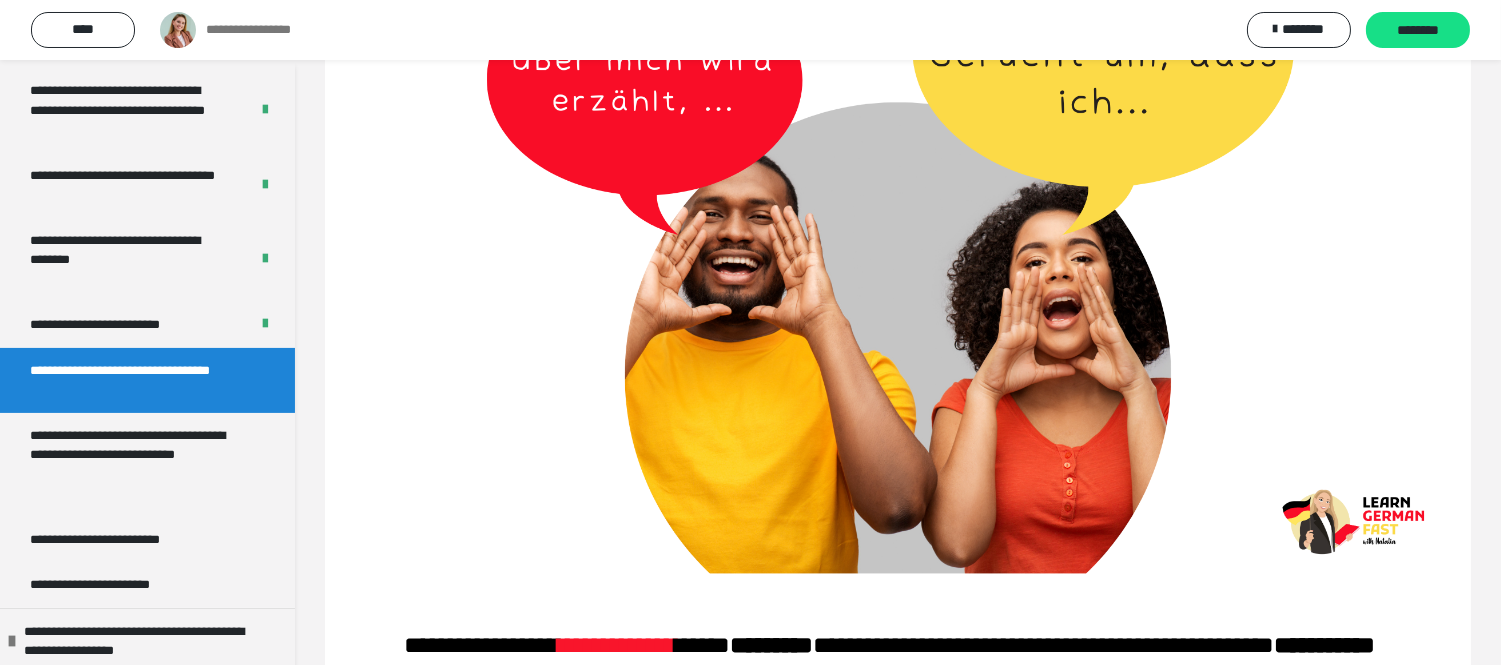 drag, startPoint x: 1352, startPoint y: 330, endPoint x: 406, endPoint y: 333, distance: 946.00476 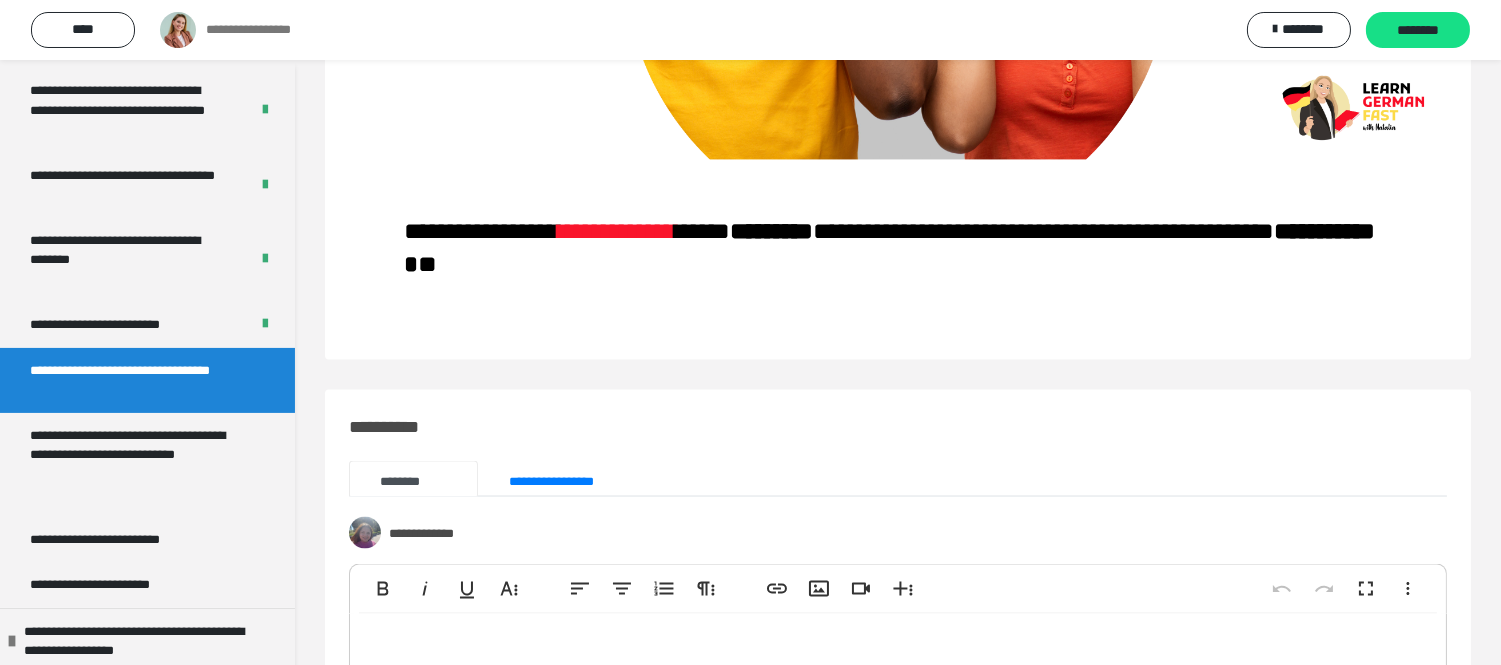 scroll, scrollTop: 5953, scrollLeft: 0, axis: vertical 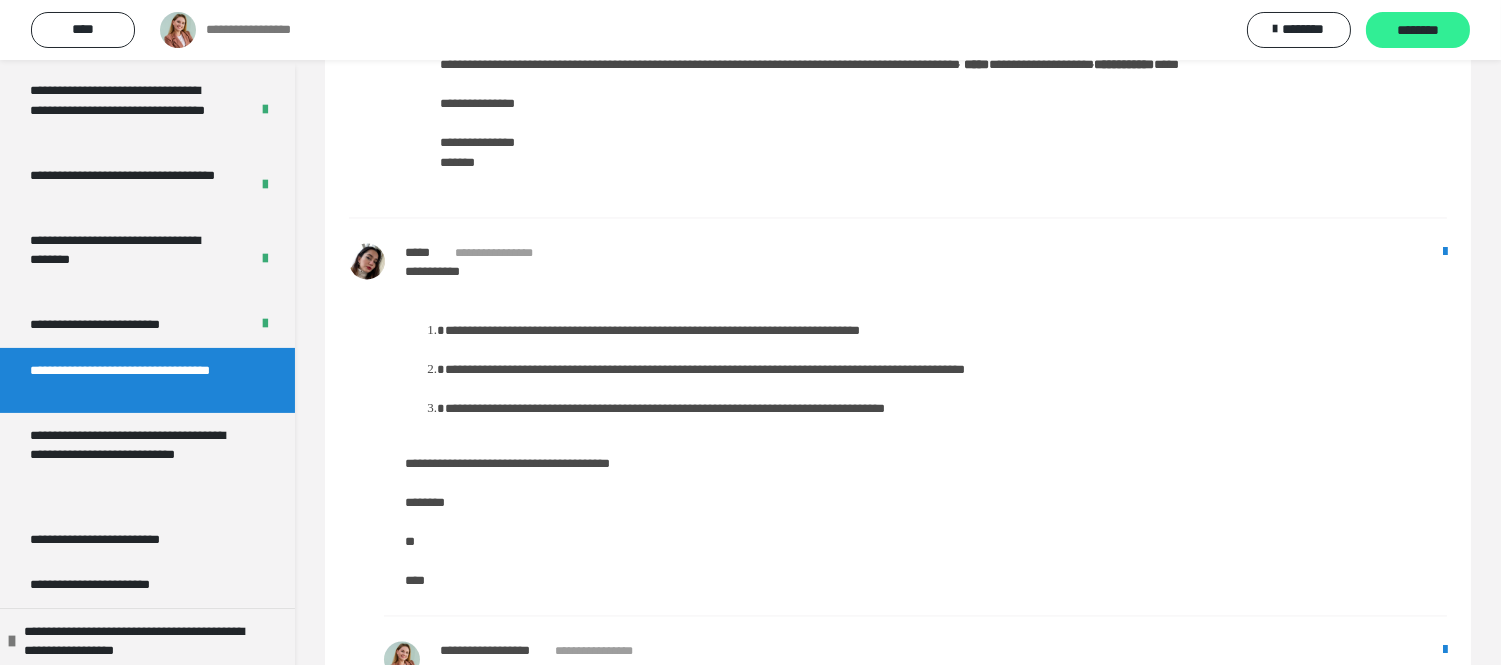 click on "********" at bounding box center (1418, 30) 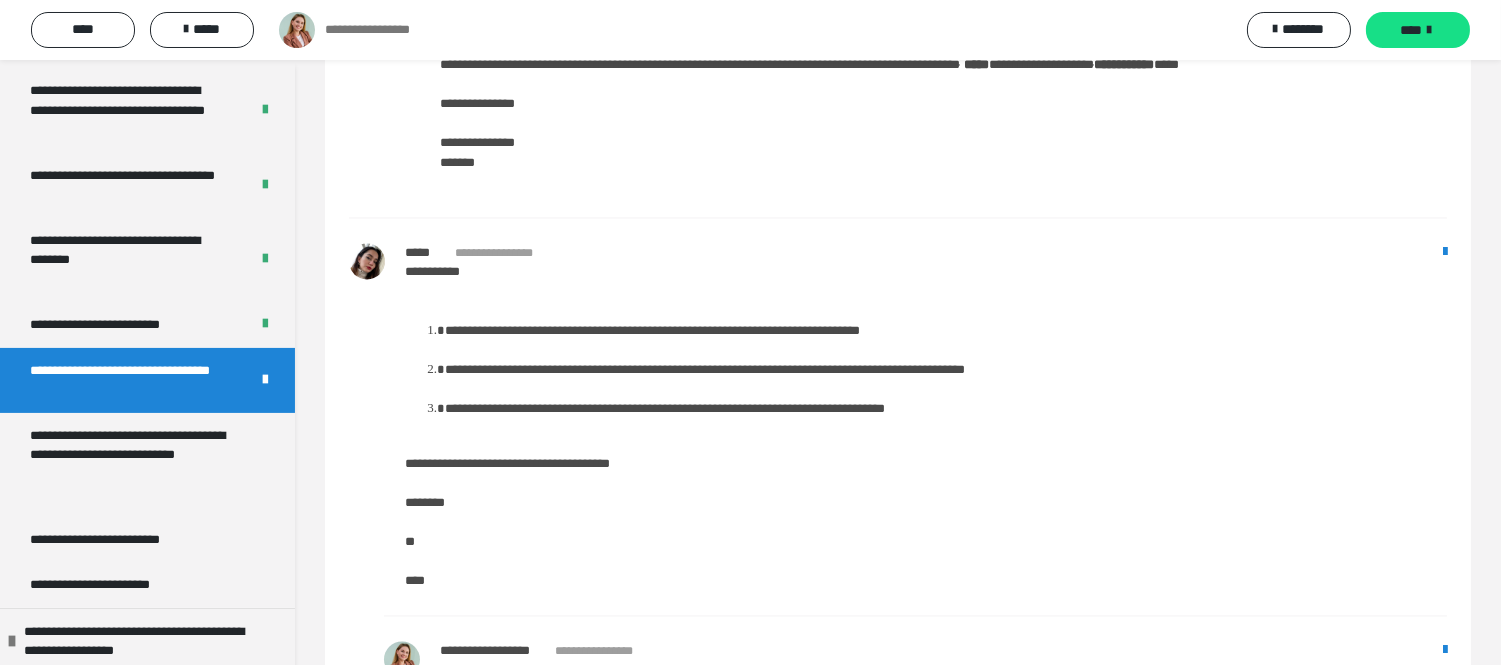 click on "****" at bounding box center (1418, 30) 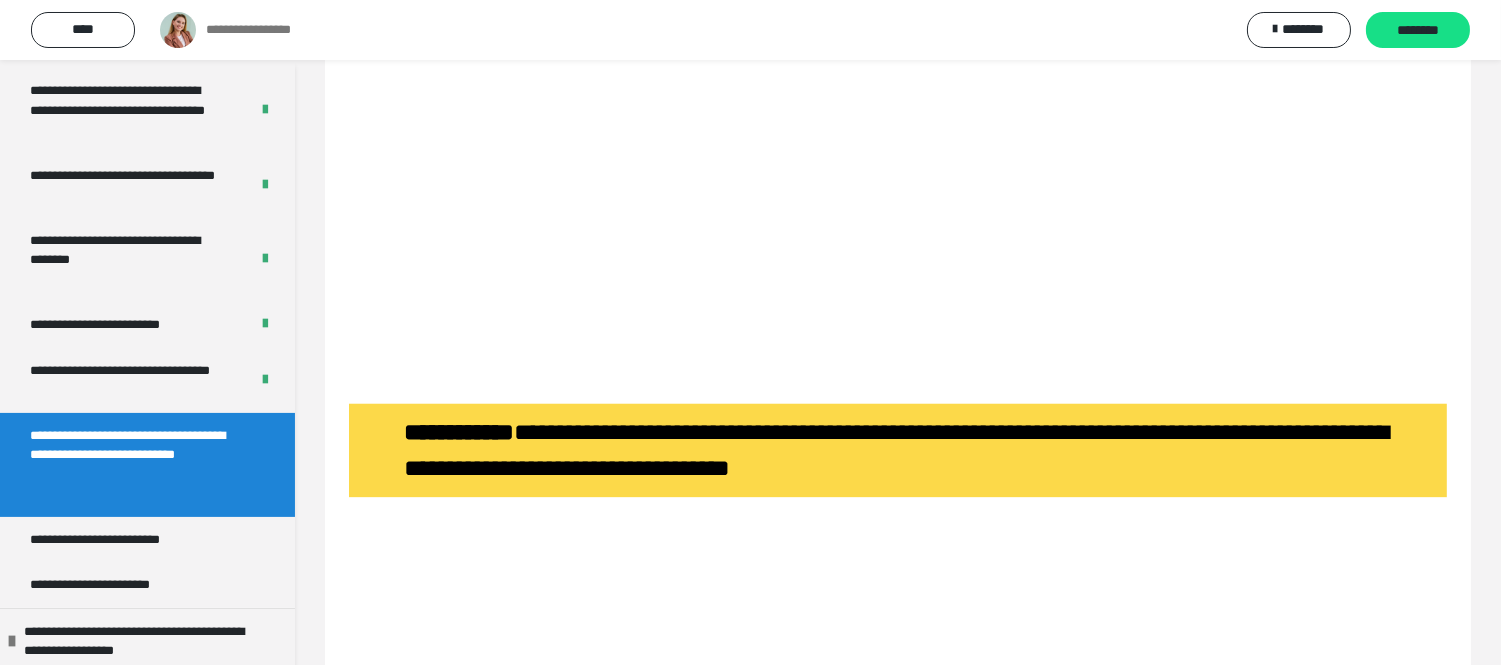 scroll, scrollTop: 10122, scrollLeft: 0, axis: vertical 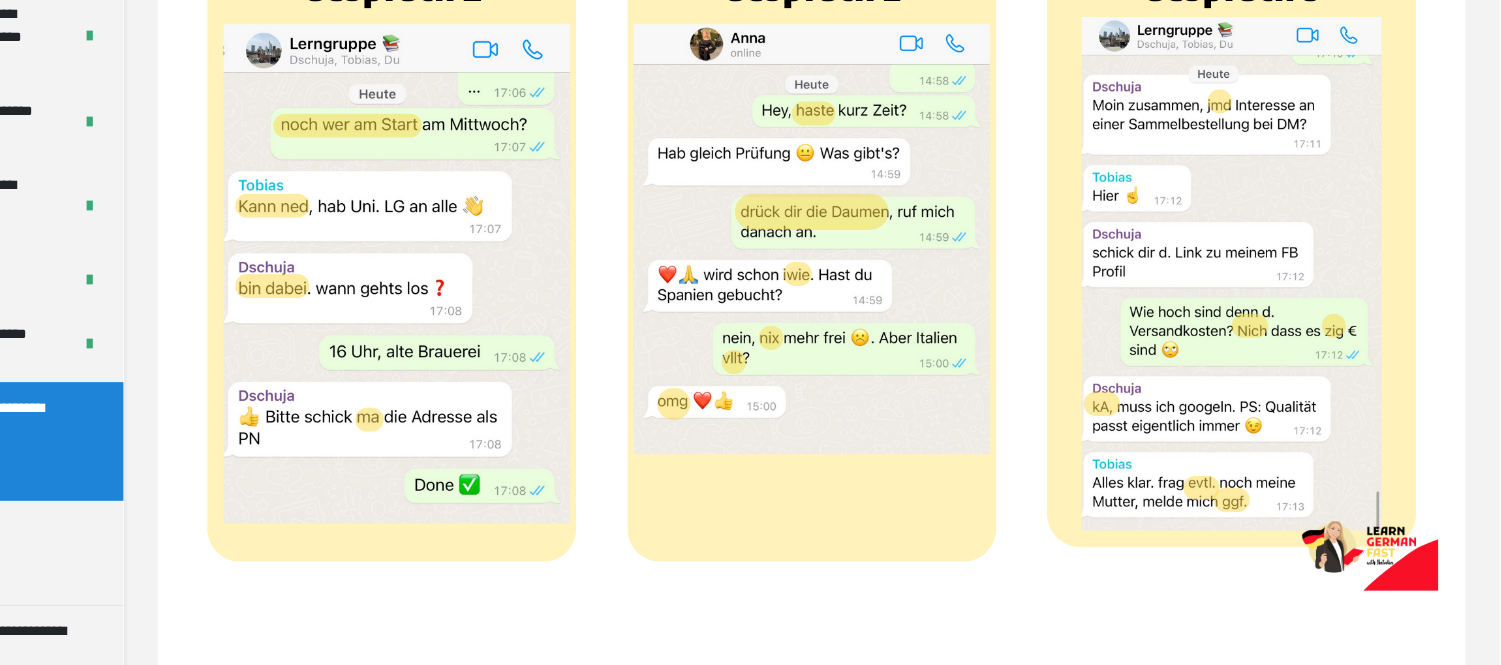 click at bounding box center [898, 971] 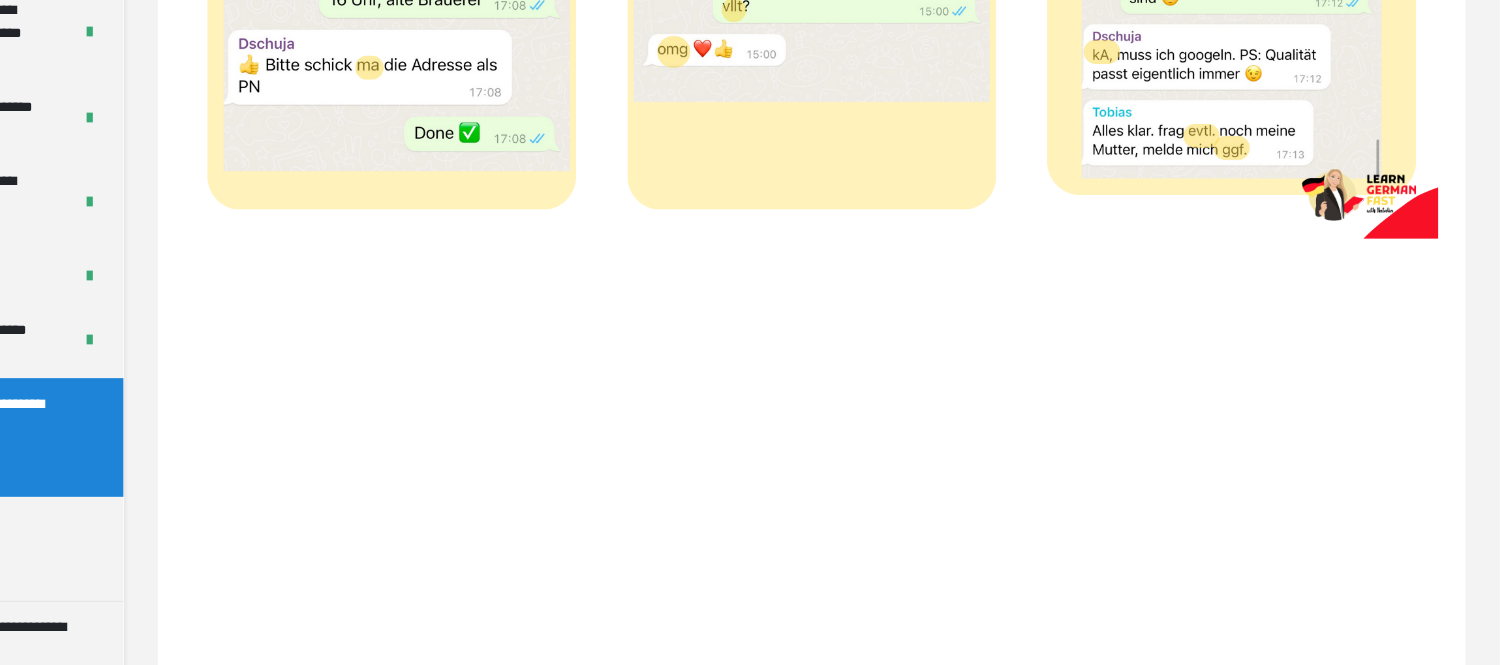 scroll, scrollTop: 2673, scrollLeft: 0, axis: vertical 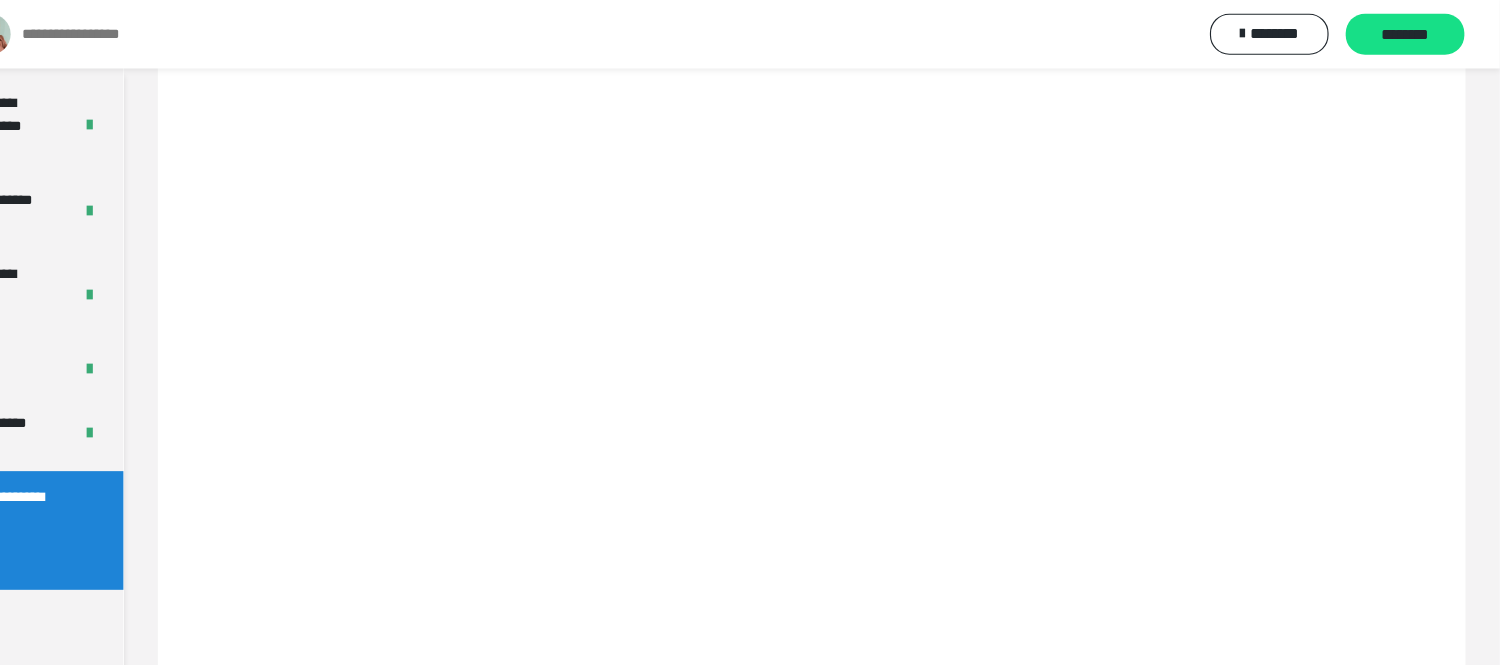 click at bounding box center [898, 322] 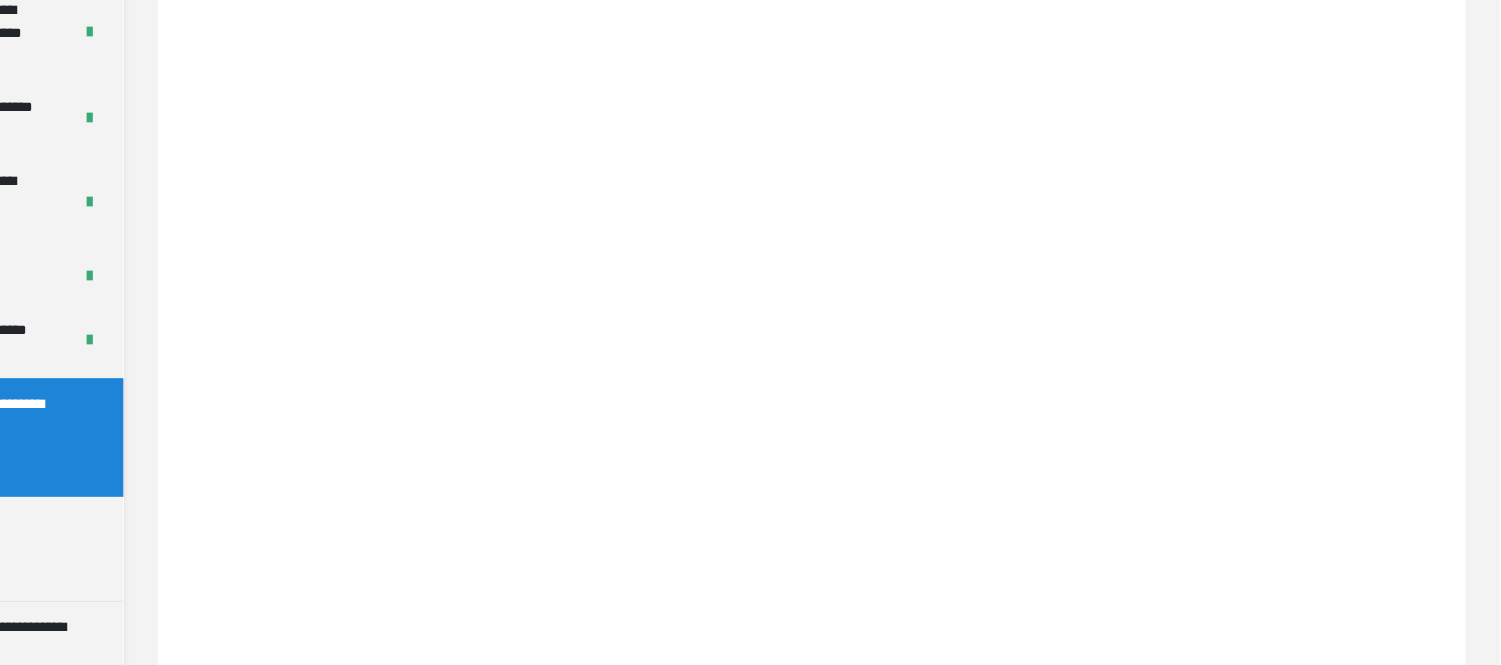 scroll, scrollTop: 3819, scrollLeft: 0, axis: vertical 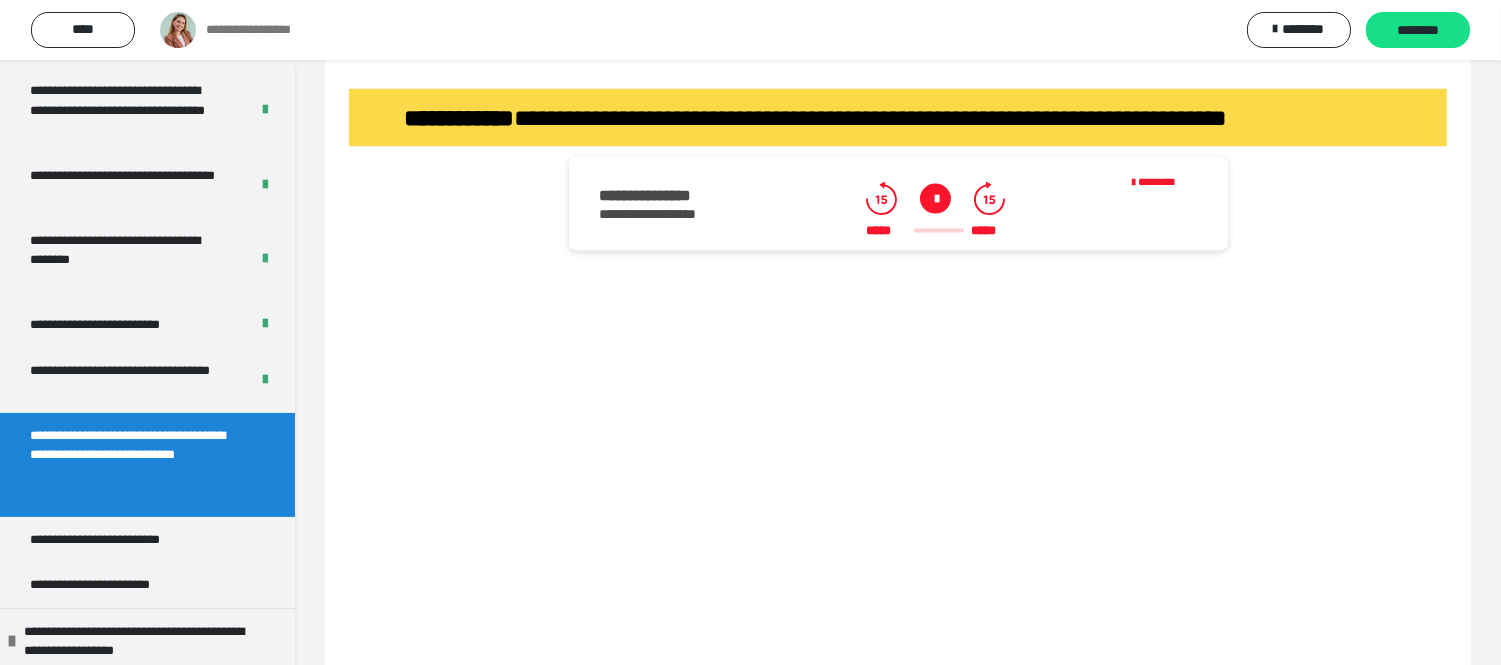 click at bounding box center [935, 199] 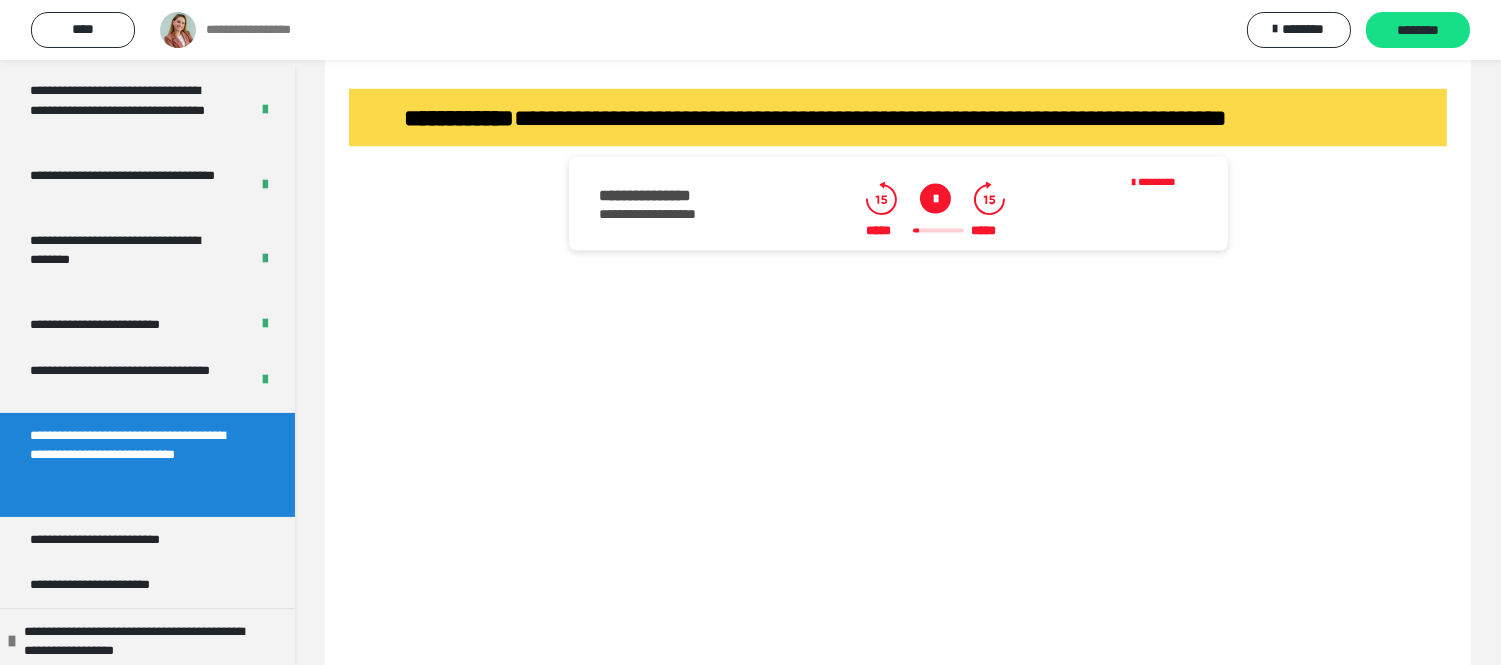 click at bounding box center (935, 199) 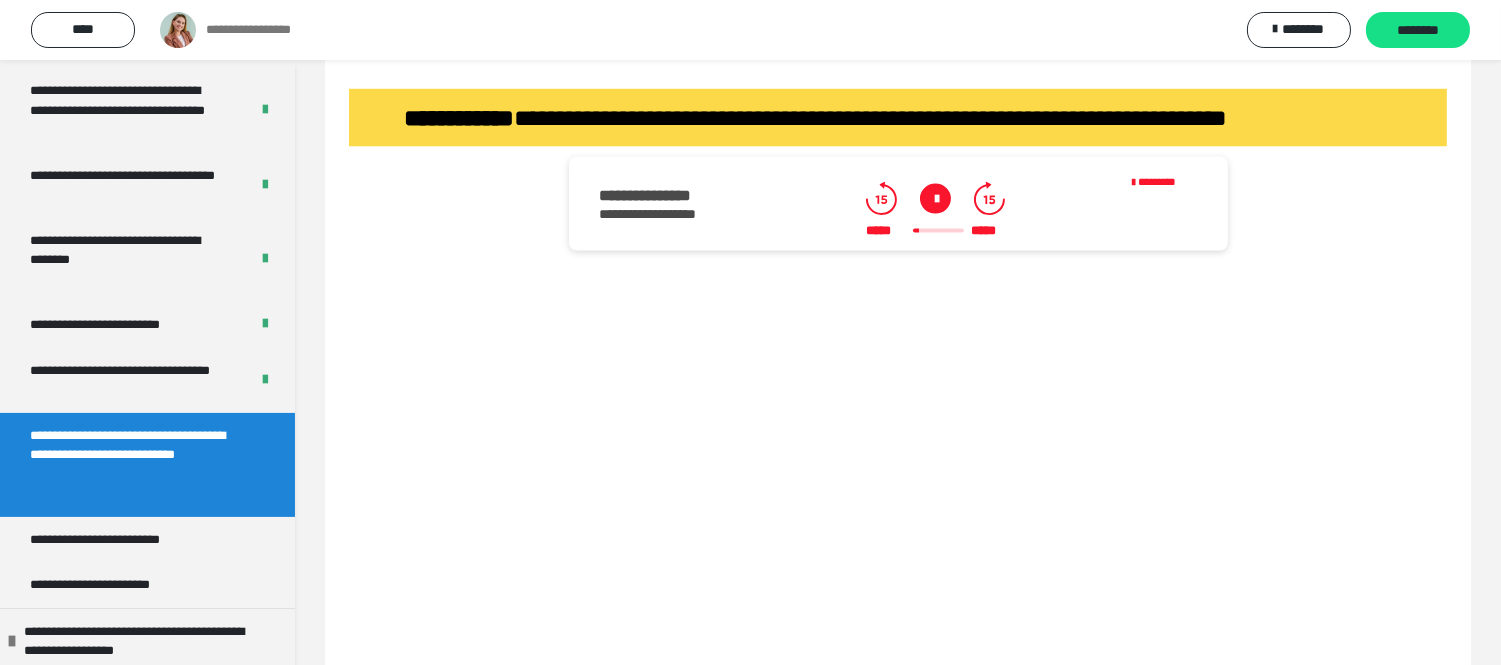 click at bounding box center (935, 199) 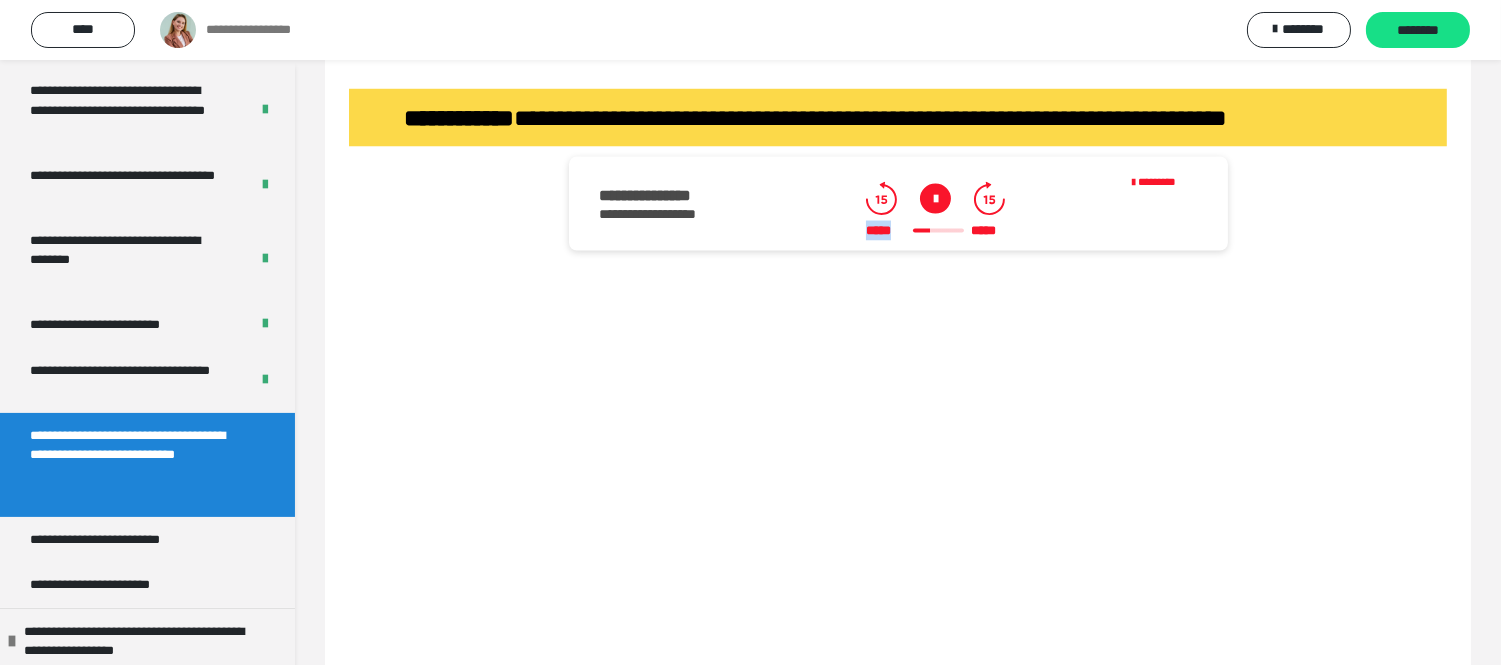 drag, startPoint x: 926, startPoint y: 304, endPoint x: 888, endPoint y: 306, distance: 38.052597 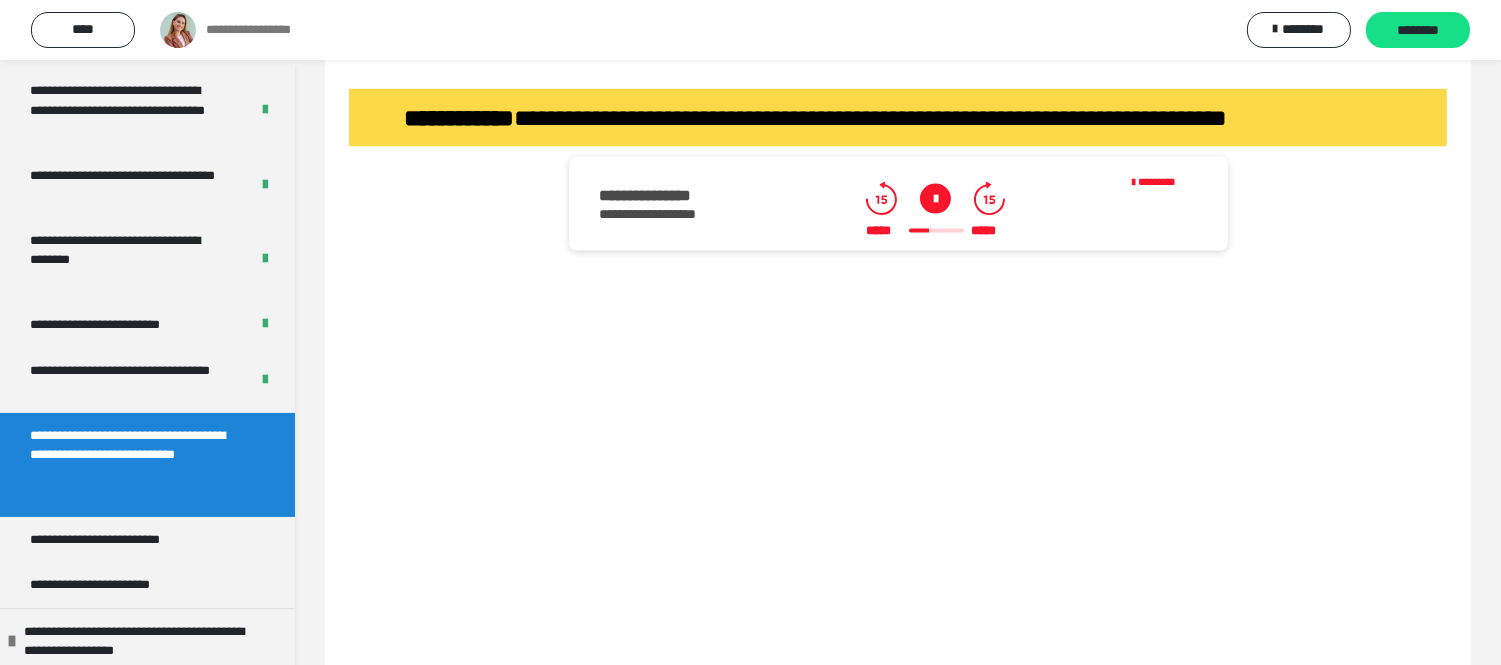 click 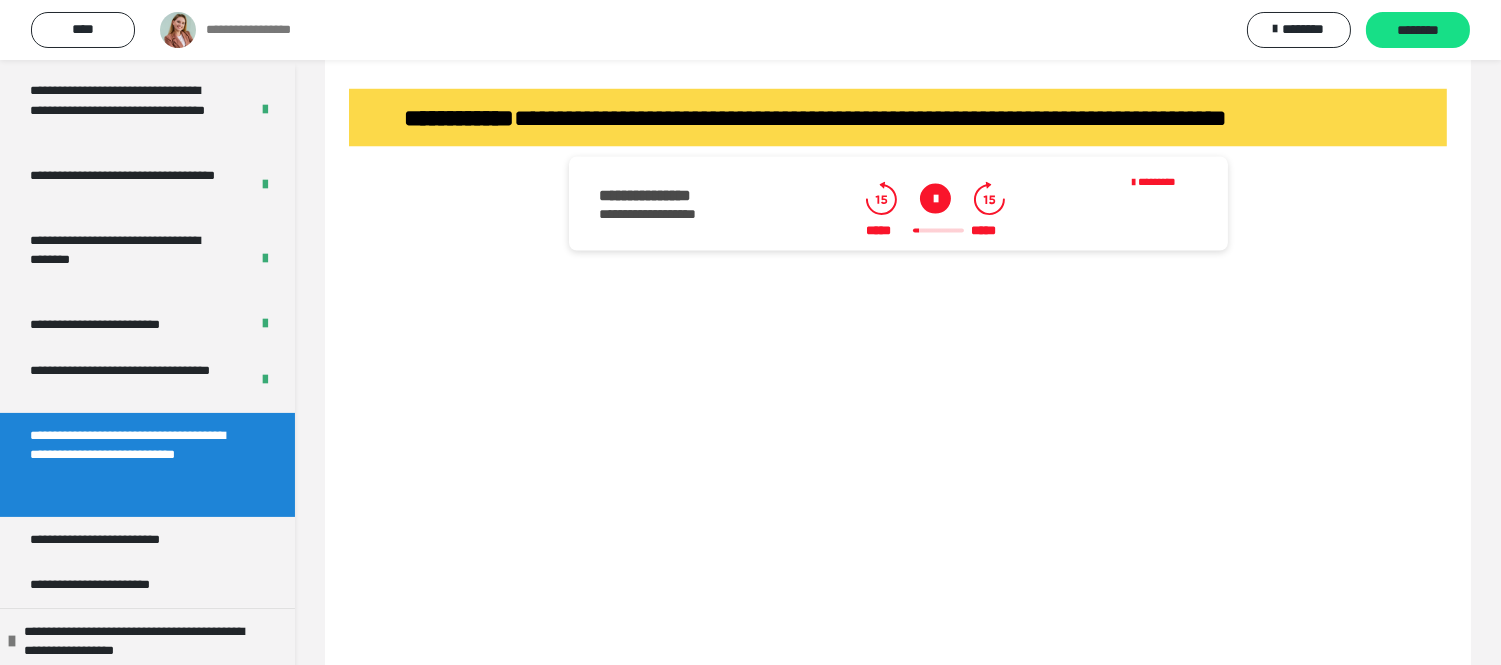 click 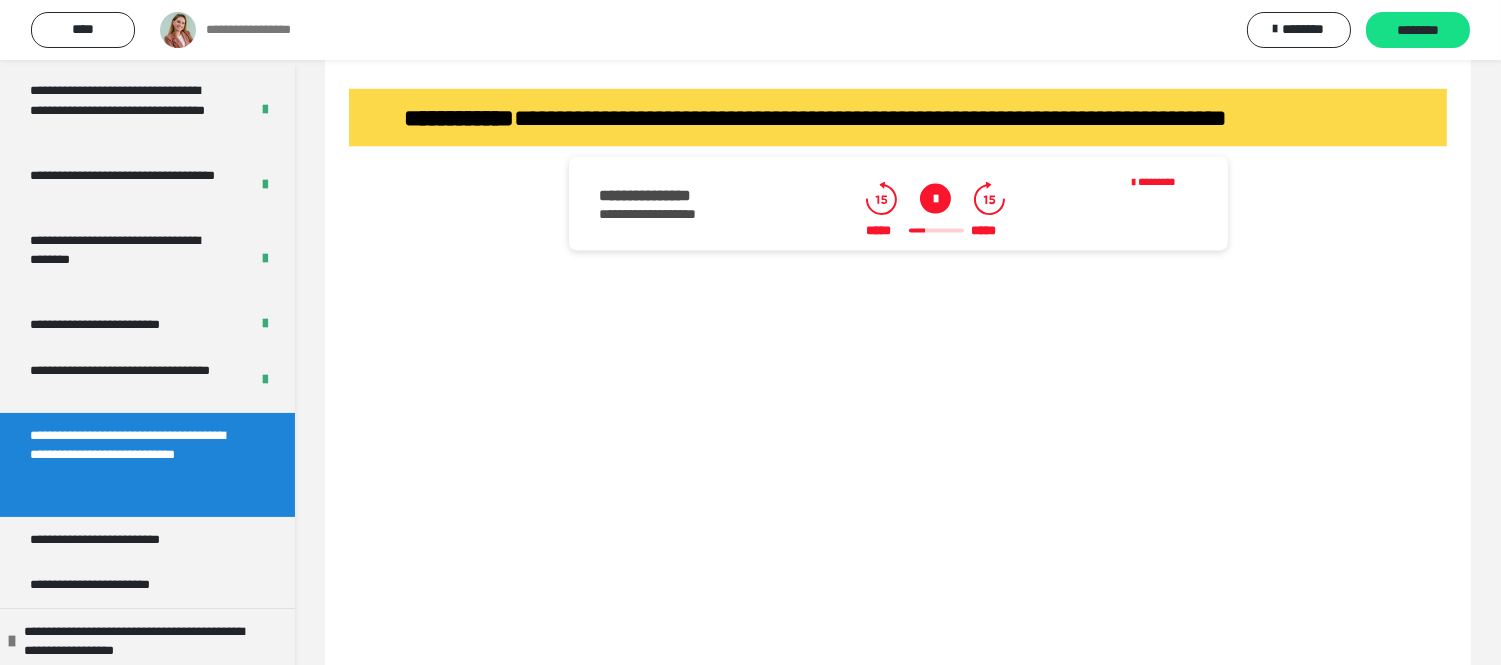 scroll, scrollTop: 6222, scrollLeft: 0, axis: vertical 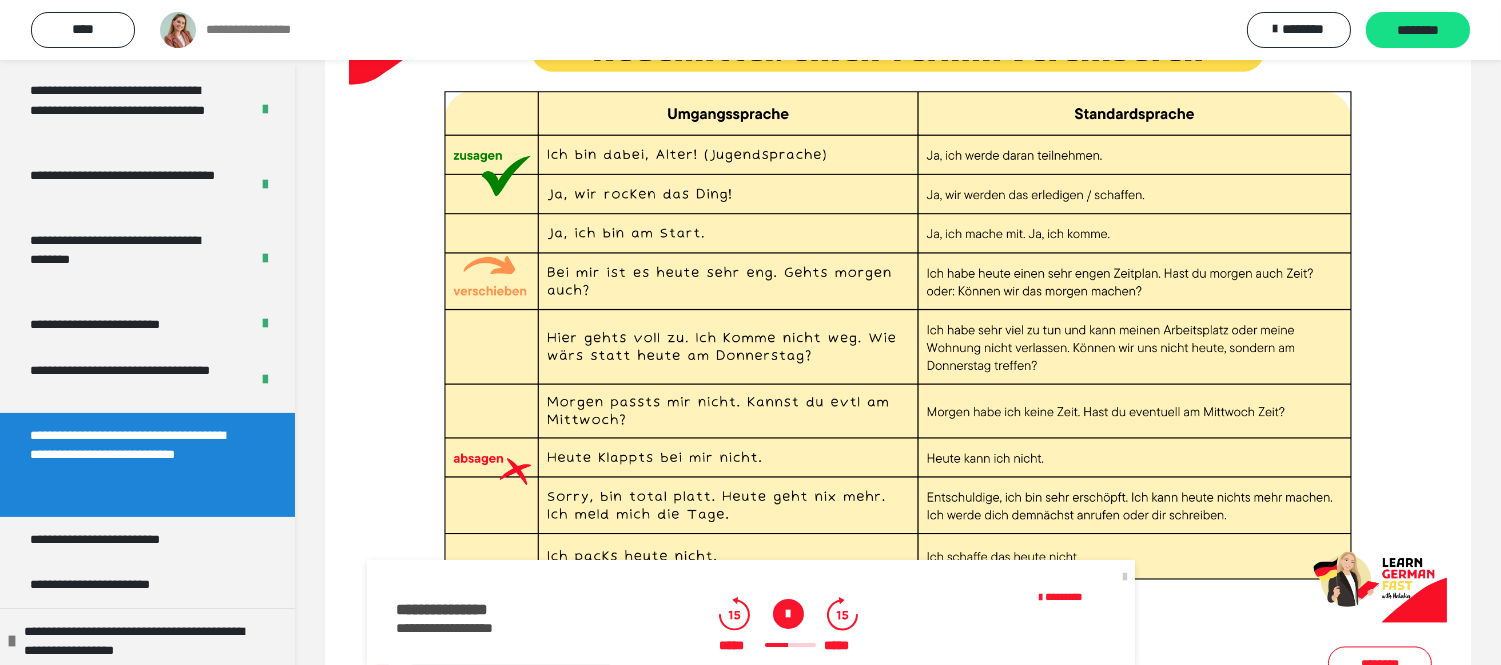 click at bounding box center [788, 614] 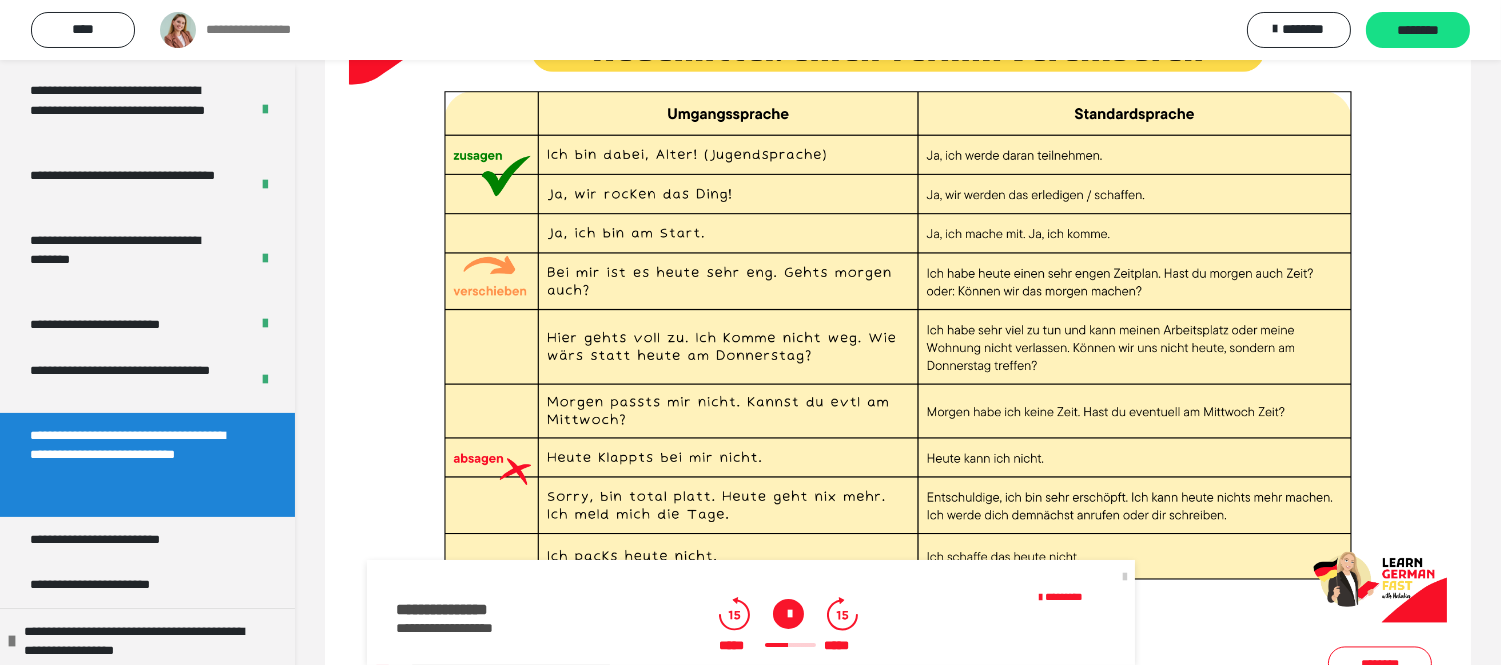 click at bounding box center [788, 614] 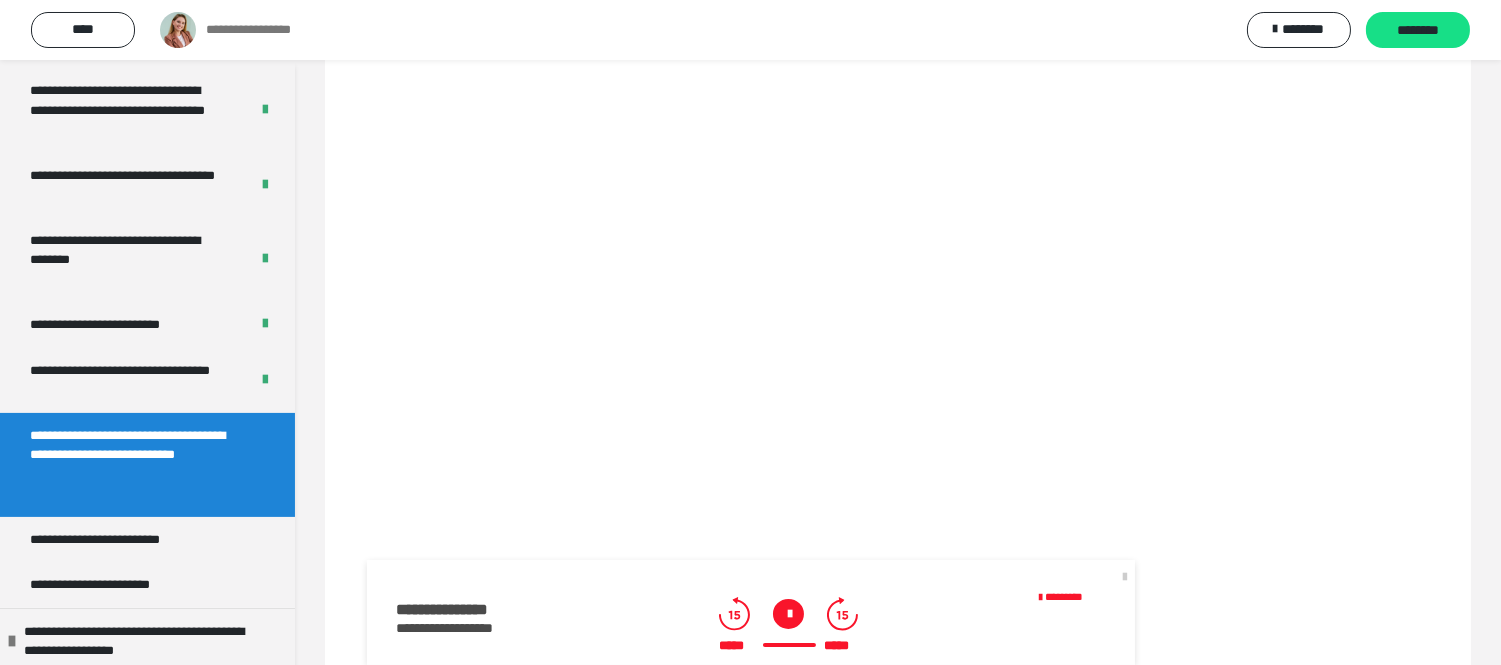 scroll, scrollTop: 7955, scrollLeft: 0, axis: vertical 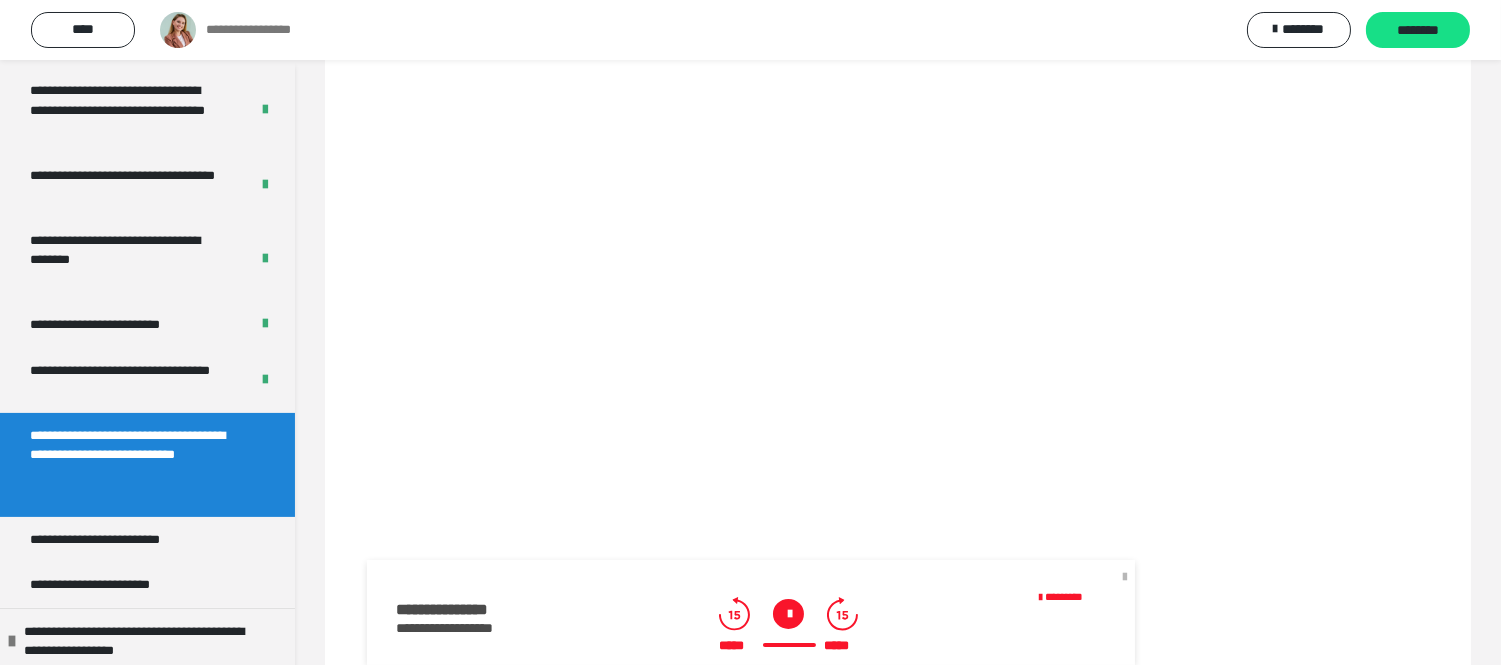 click at bounding box center (1125, 576) 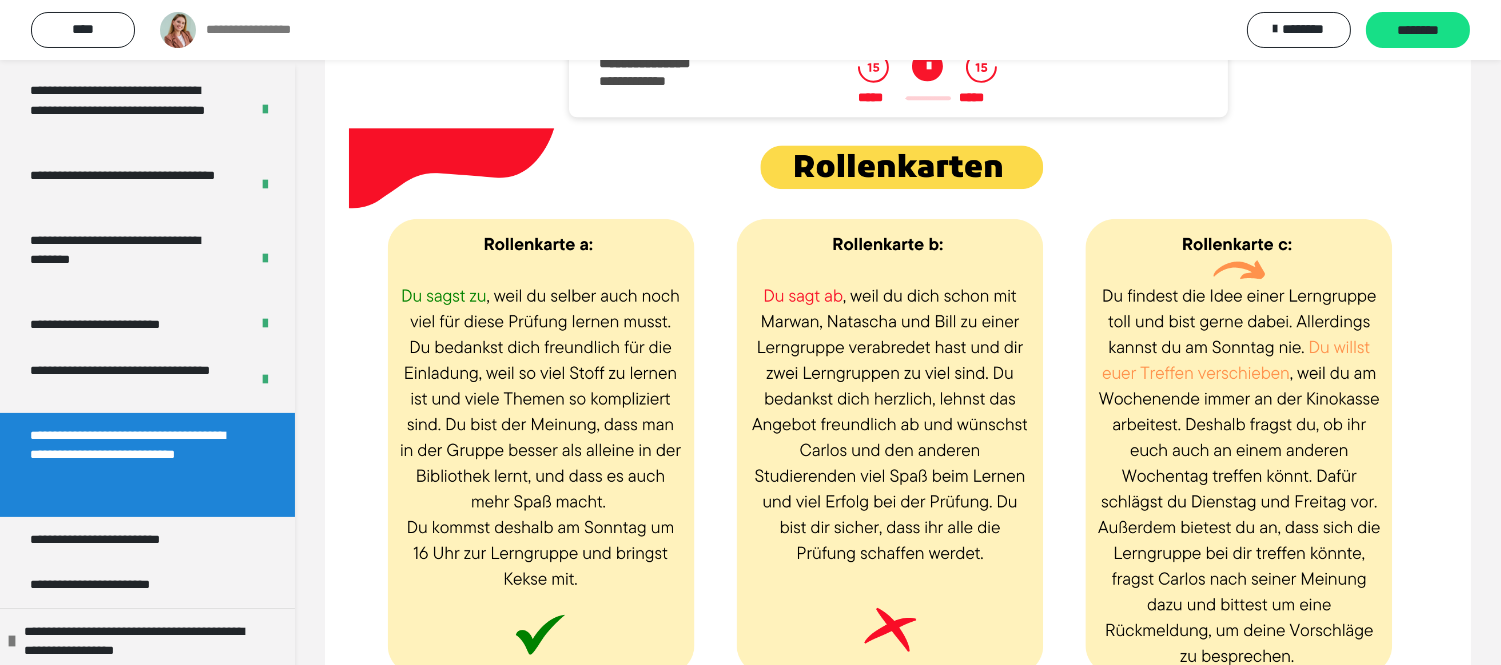 scroll, scrollTop: 8868, scrollLeft: 0, axis: vertical 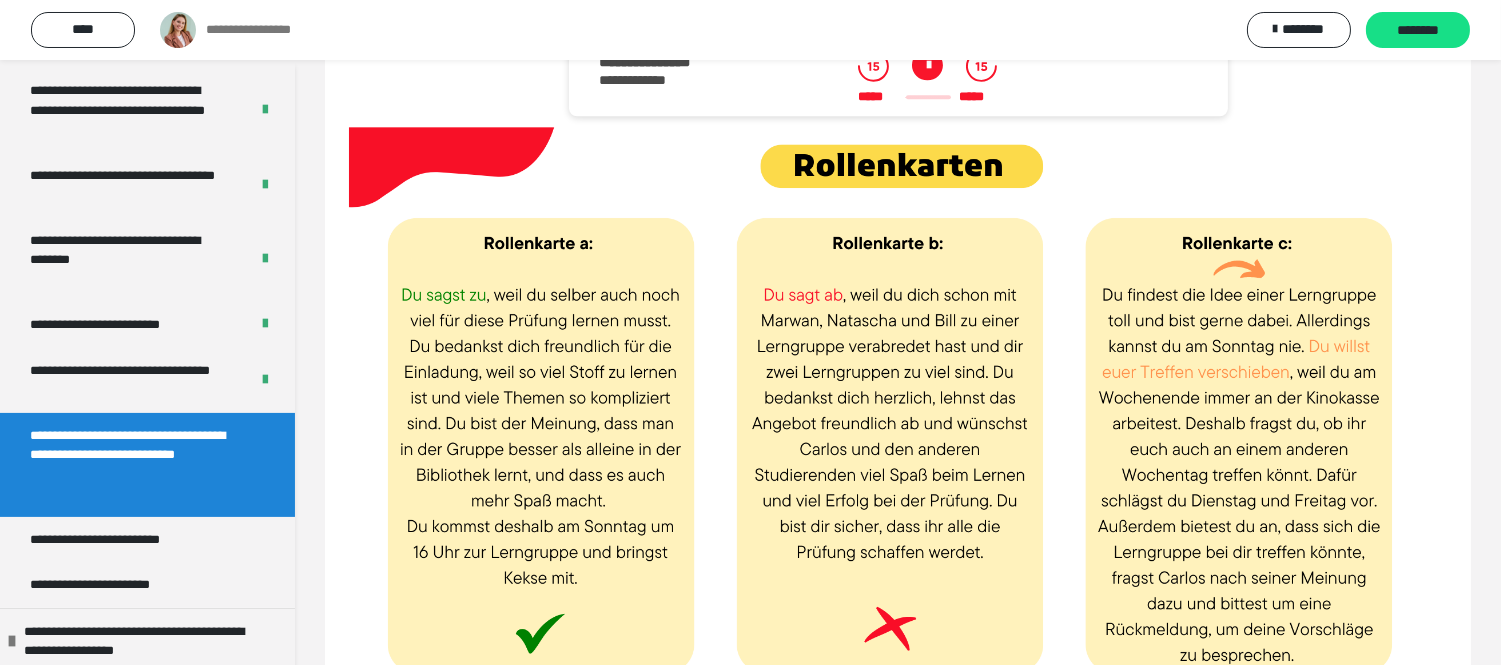 click at bounding box center [927, 65] 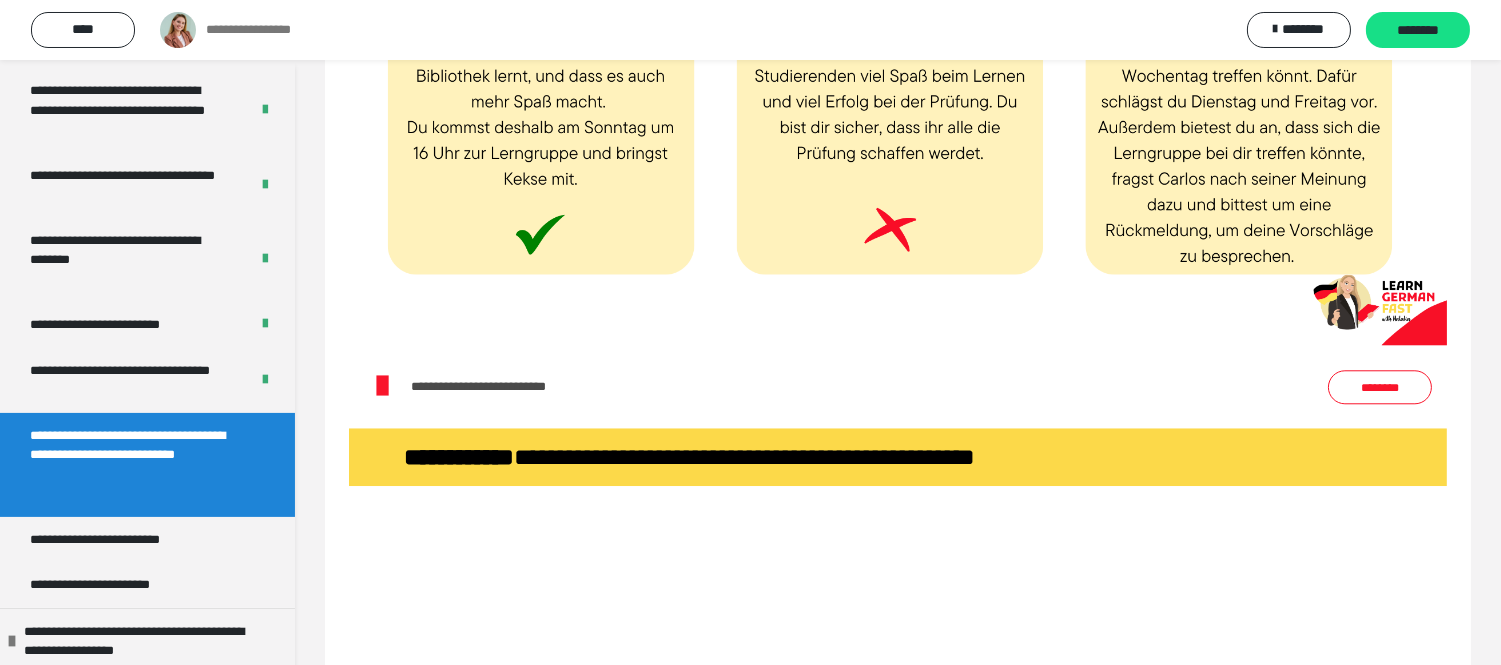scroll, scrollTop: 9268, scrollLeft: 0, axis: vertical 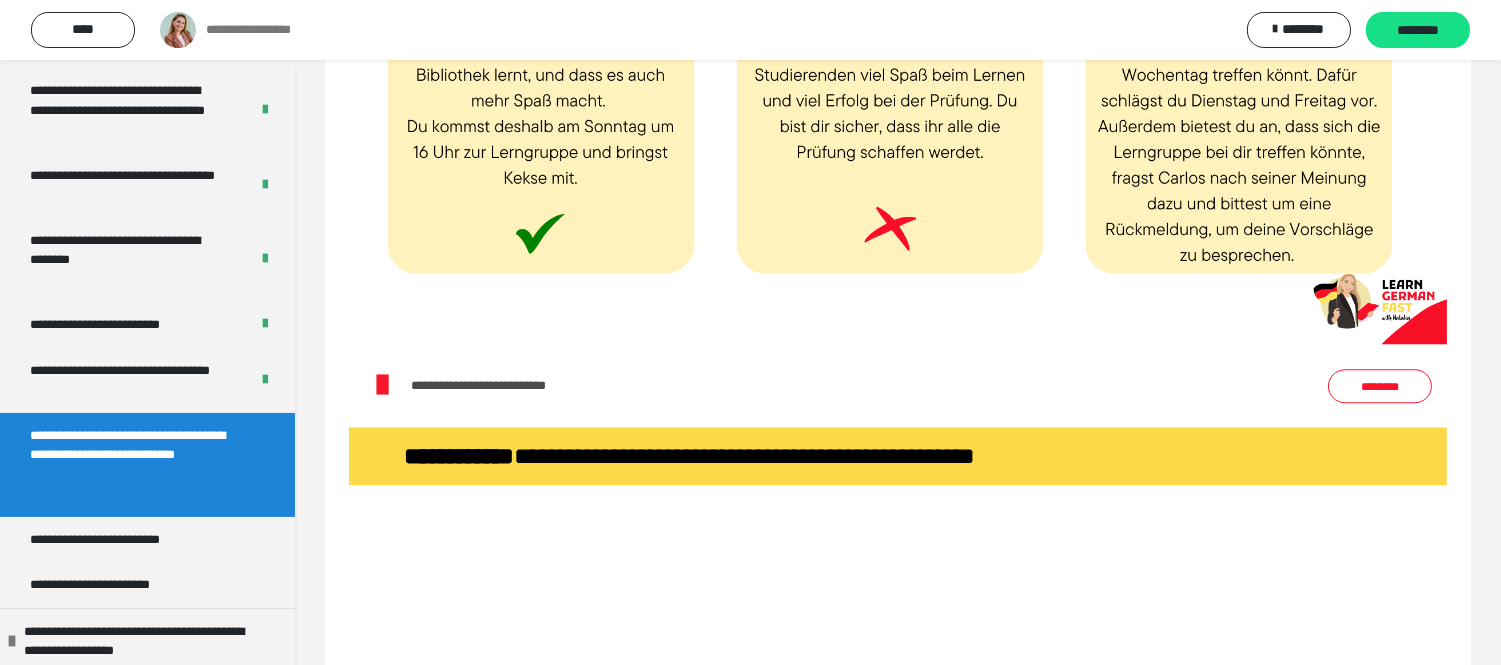 click on "********" at bounding box center (1380, 386) 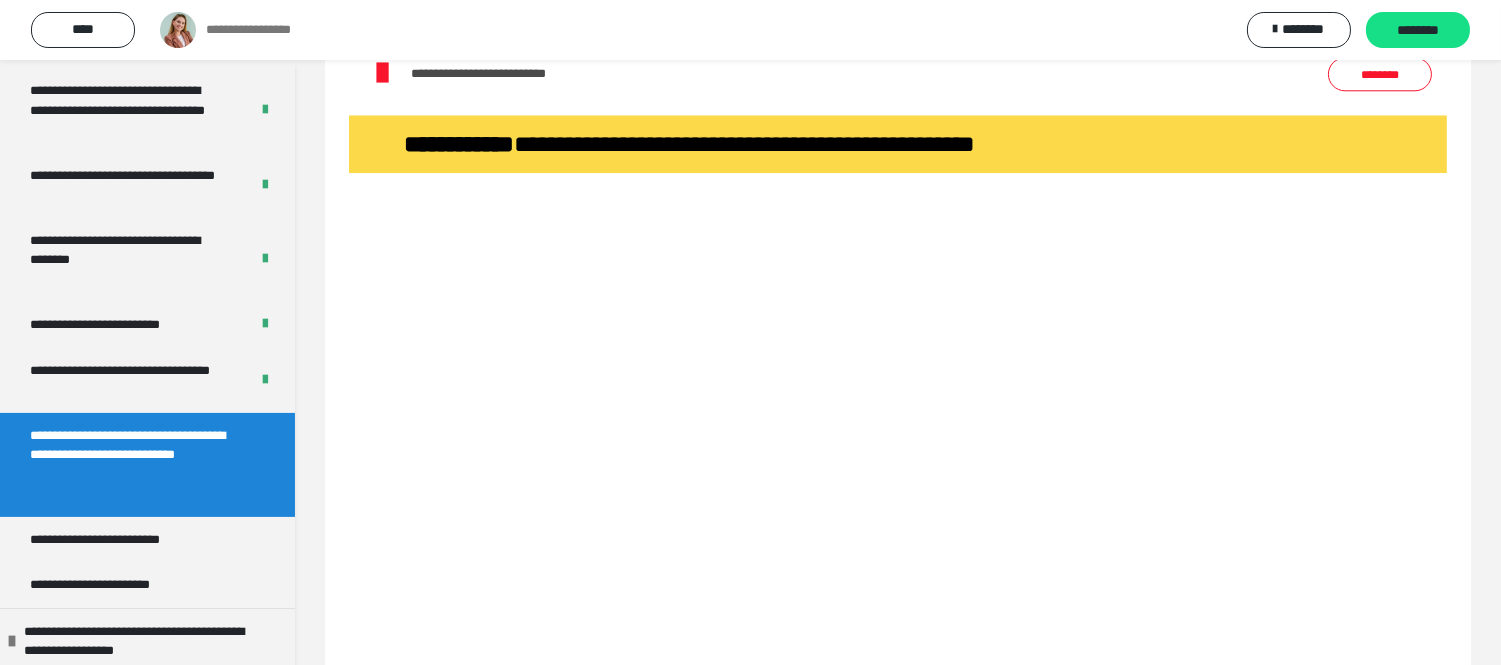 scroll, scrollTop: 9592, scrollLeft: 0, axis: vertical 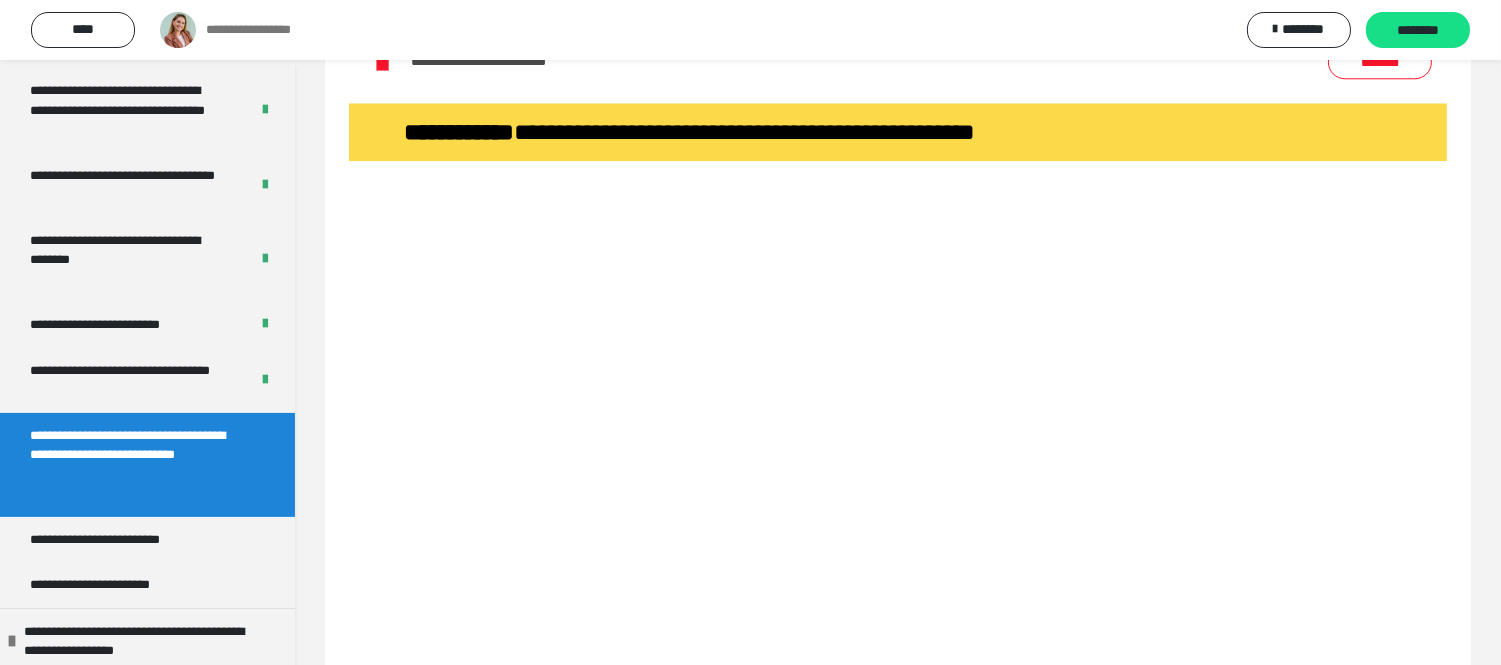 click on "**********" at bounding box center (898, 132) 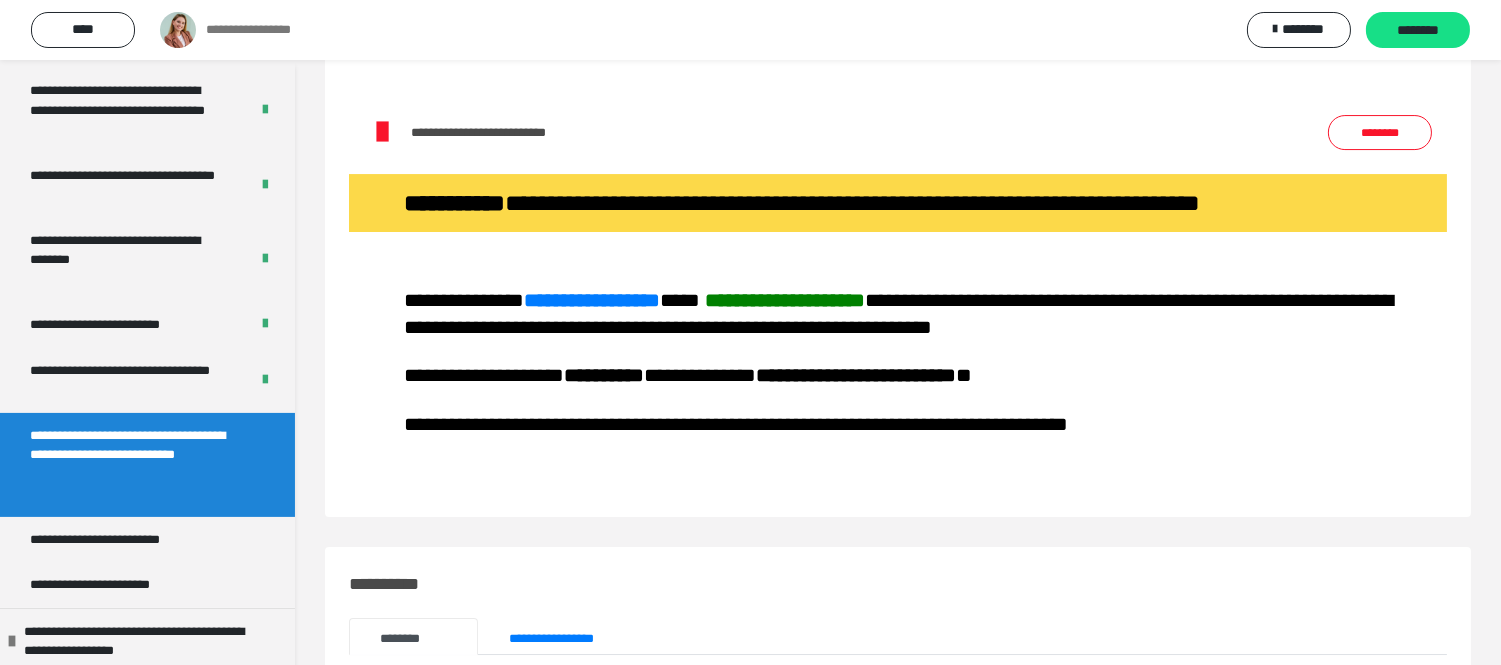 scroll, scrollTop: 12395, scrollLeft: 0, axis: vertical 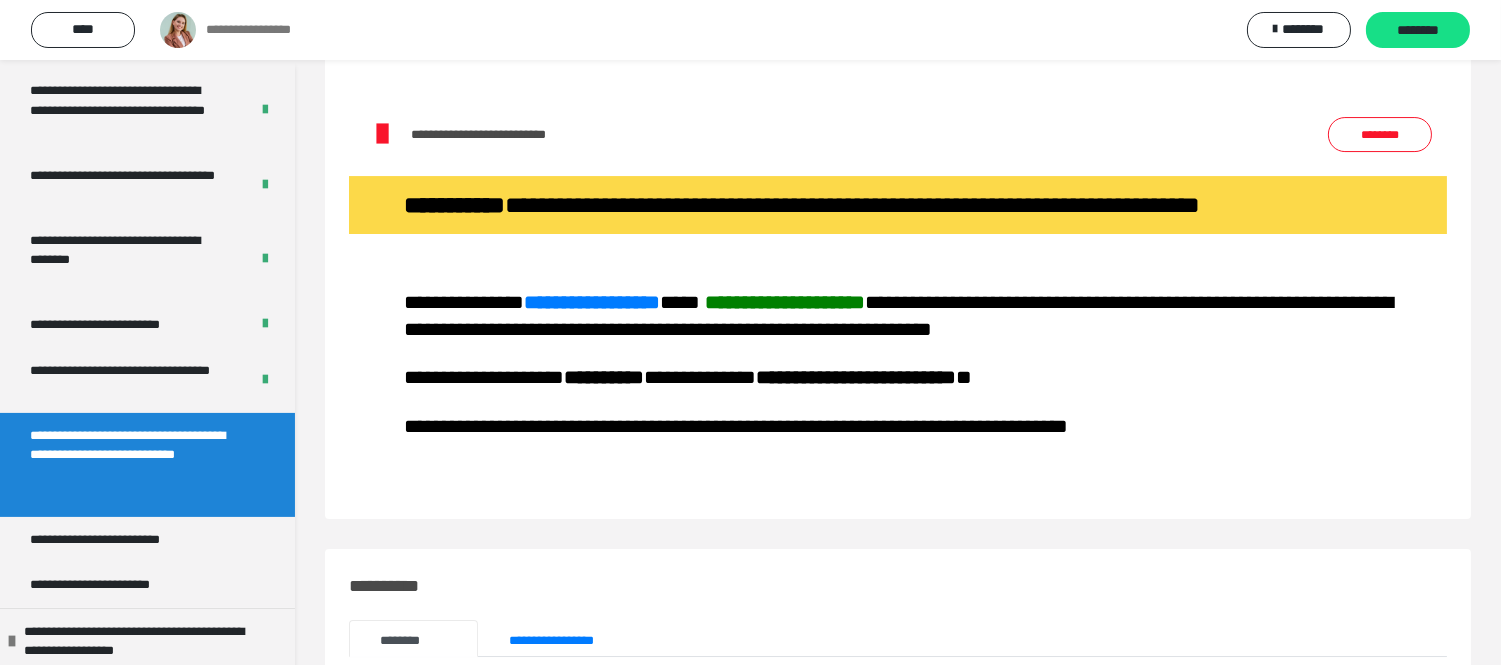 click on "********" at bounding box center (1380, 134) 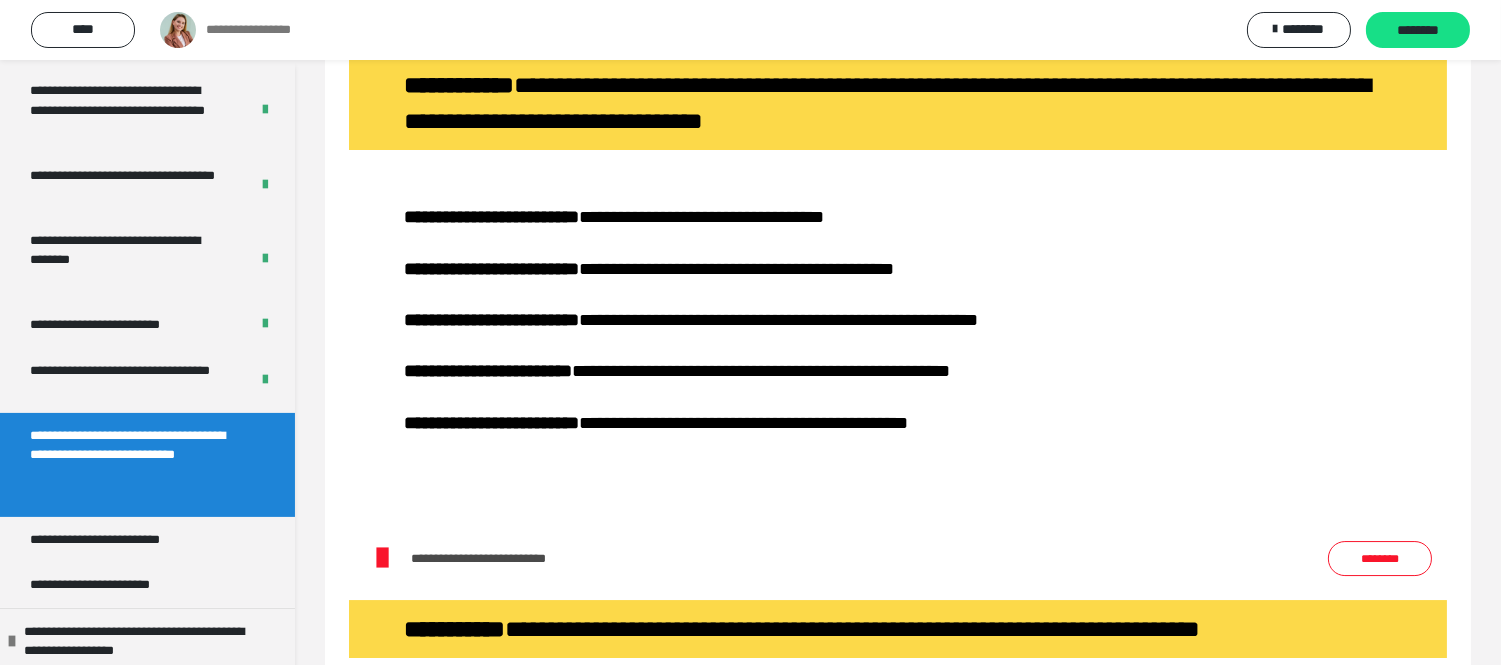 scroll, scrollTop: 11970, scrollLeft: 0, axis: vertical 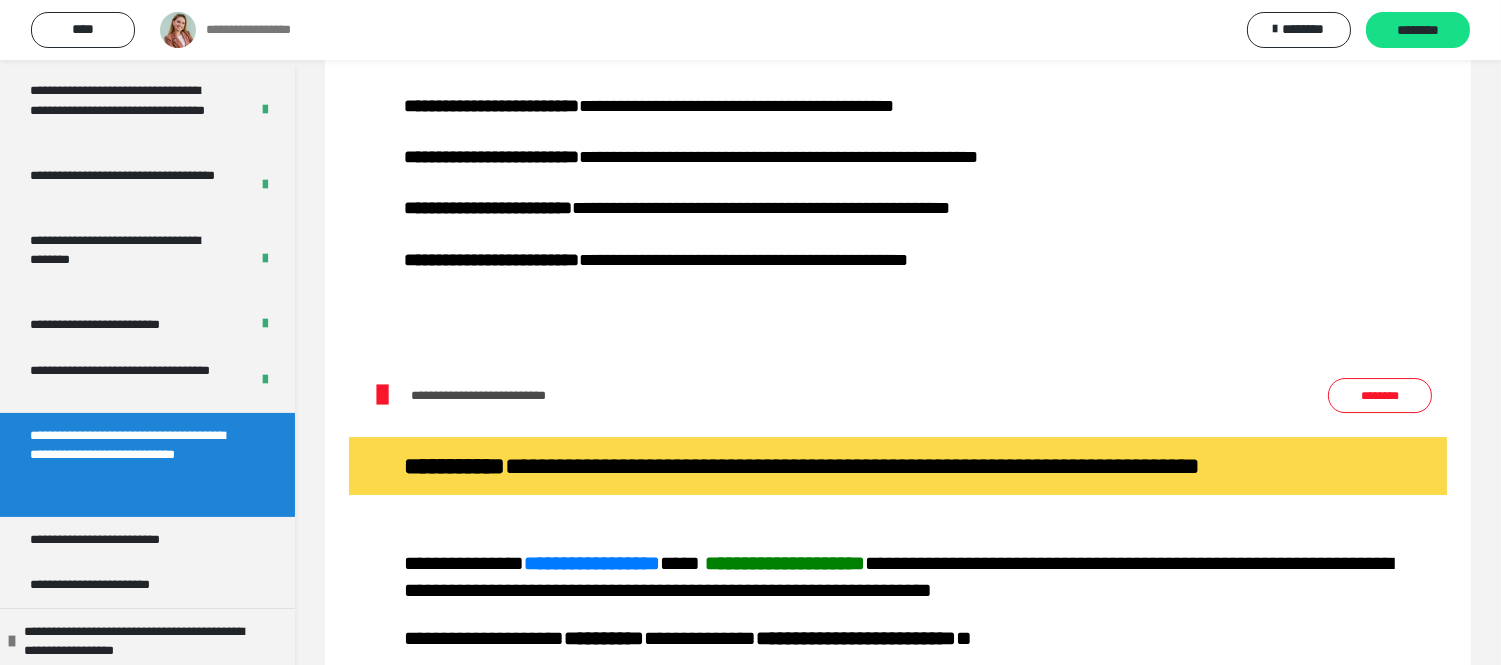 click on "**********" at bounding box center [898, 170] 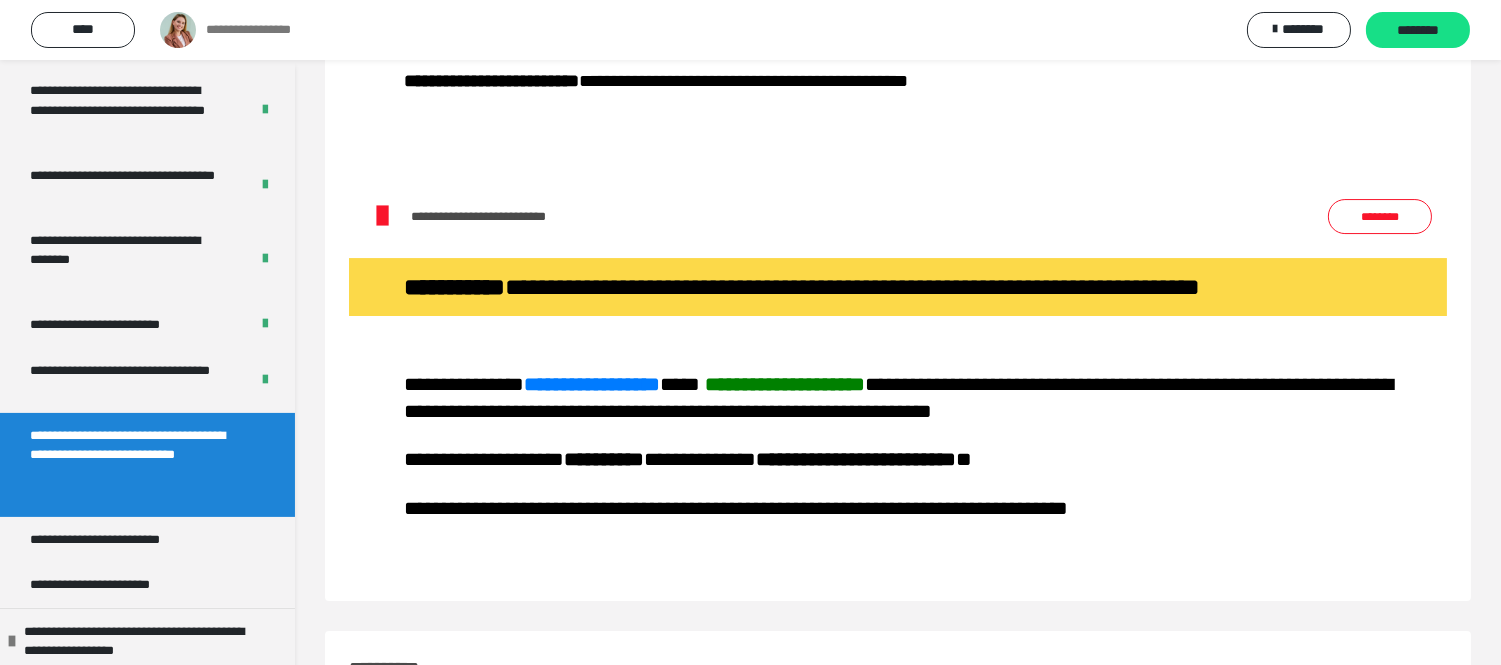 scroll, scrollTop: 12608, scrollLeft: 0, axis: vertical 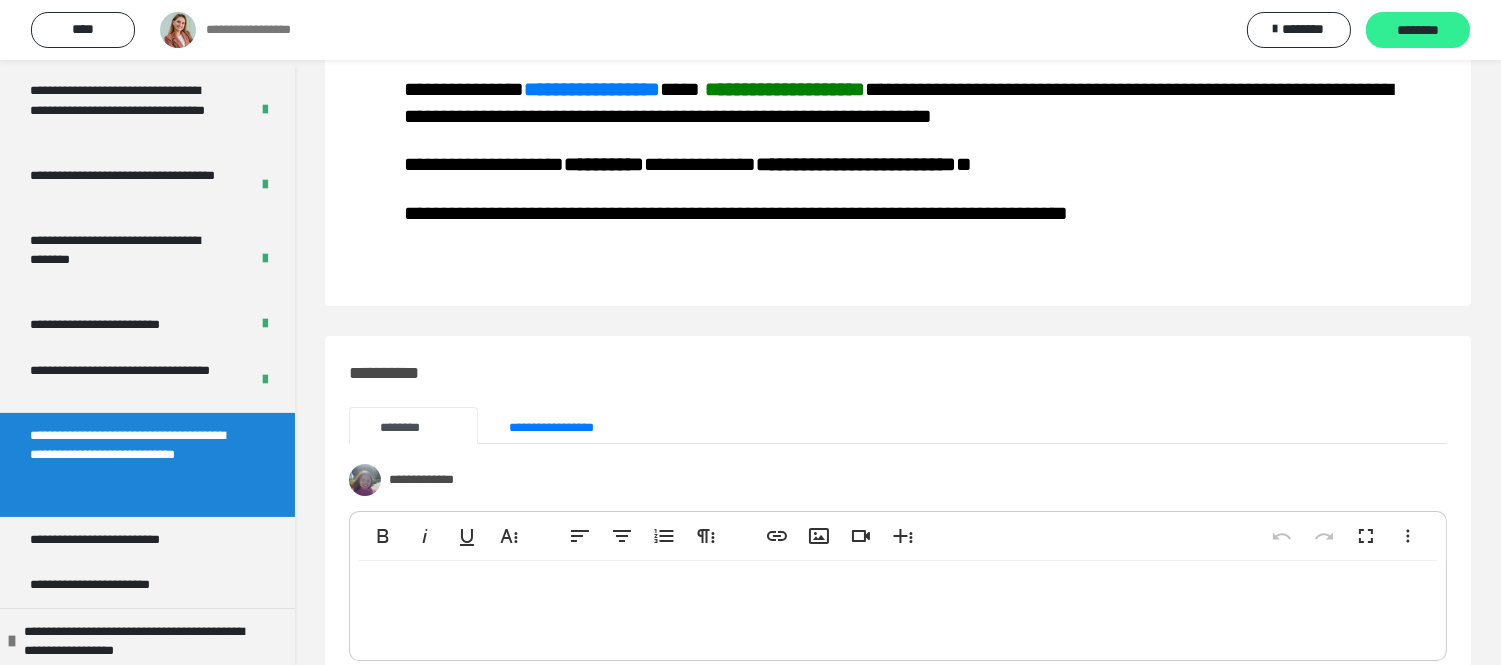 click on "********" at bounding box center (1418, 30) 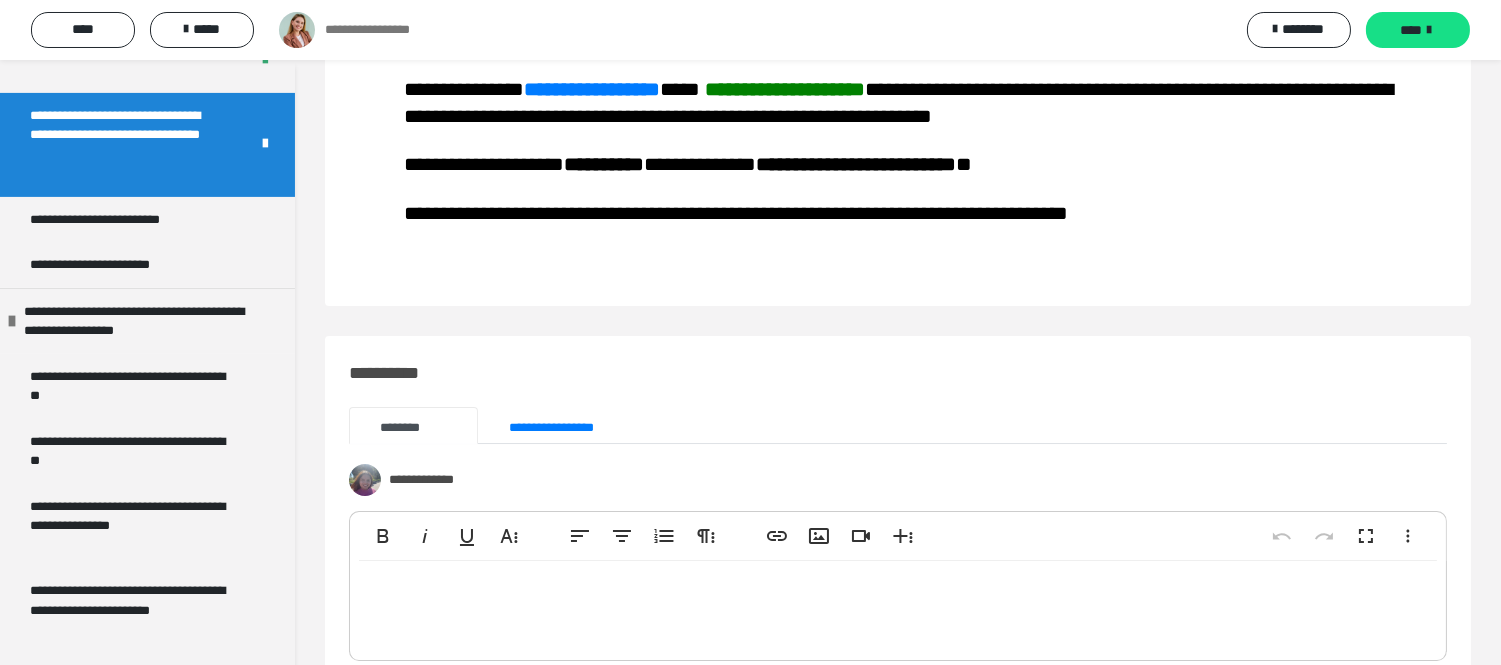 scroll, scrollTop: 1254, scrollLeft: 0, axis: vertical 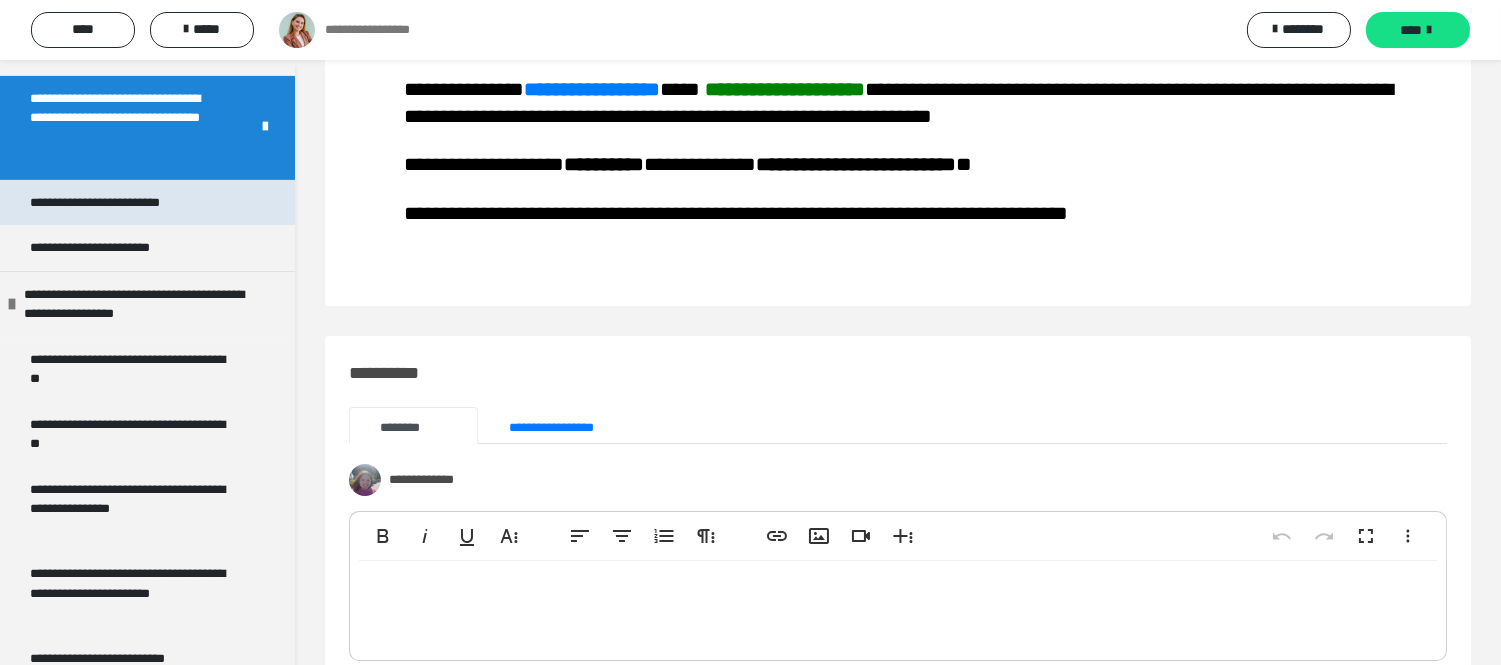 click on "**********" at bounding box center [122, 202] 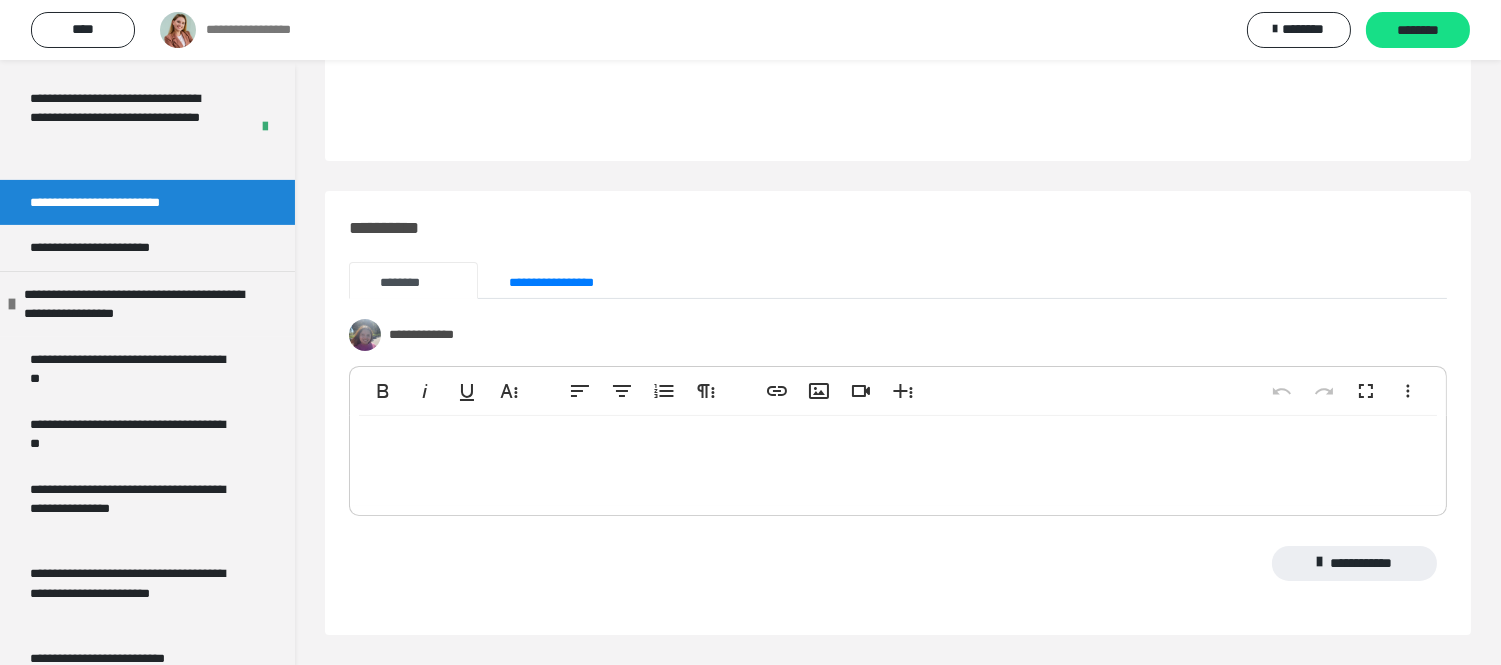 scroll, scrollTop: 1456, scrollLeft: 0, axis: vertical 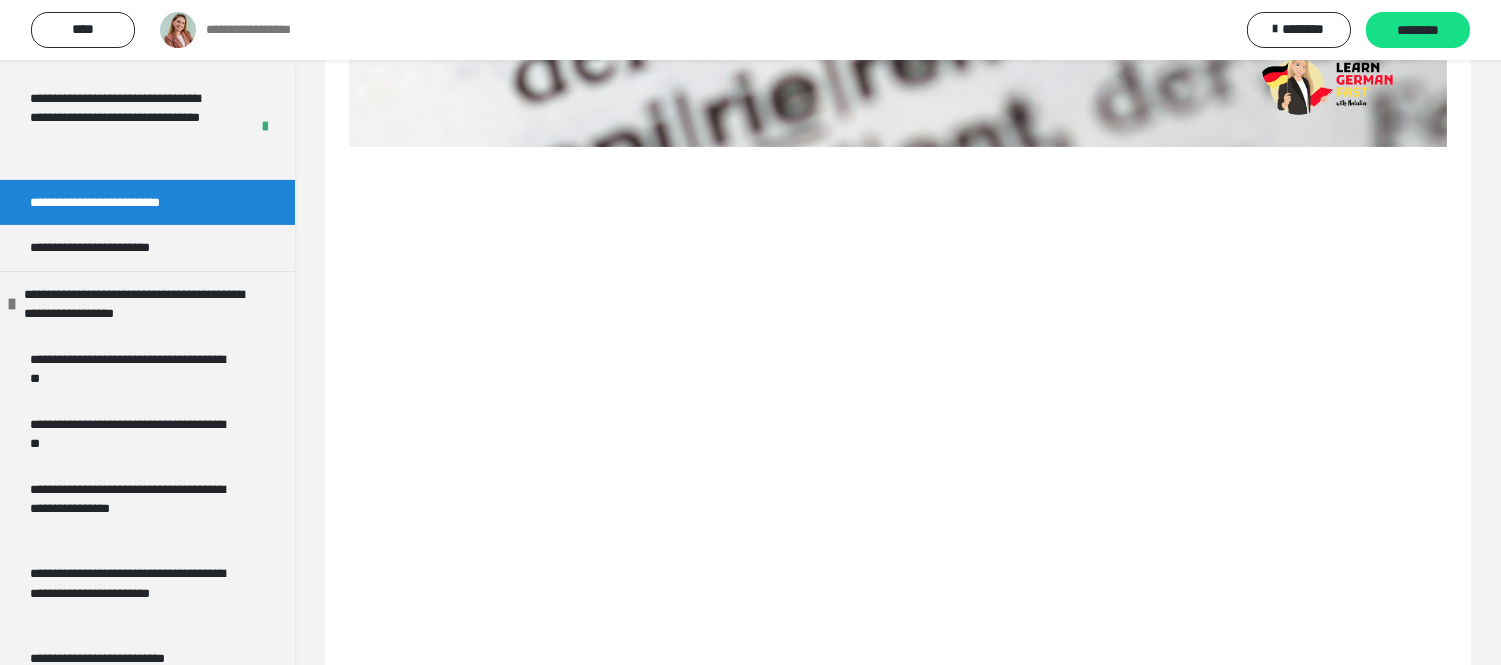 drag, startPoint x: 1447, startPoint y: 320, endPoint x: 1432, endPoint y: 432, distance: 113 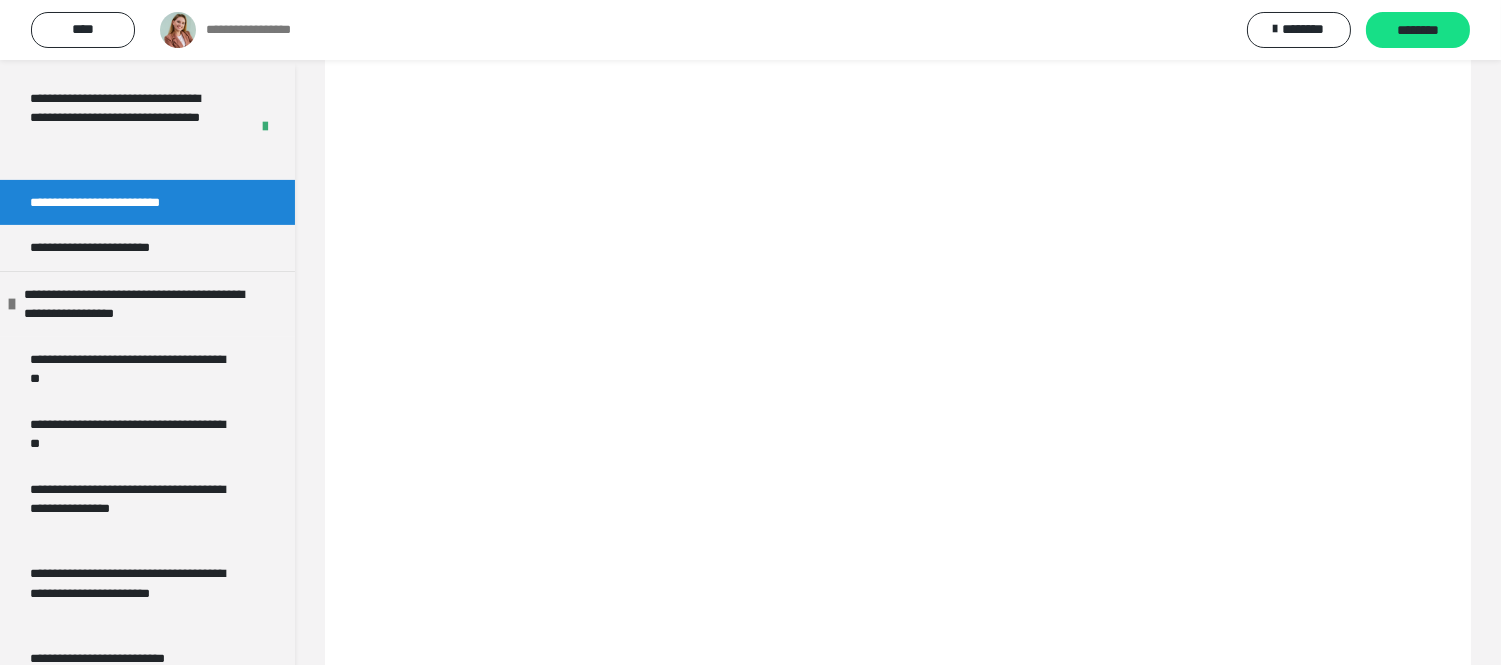 scroll, scrollTop: 886, scrollLeft: 0, axis: vertical 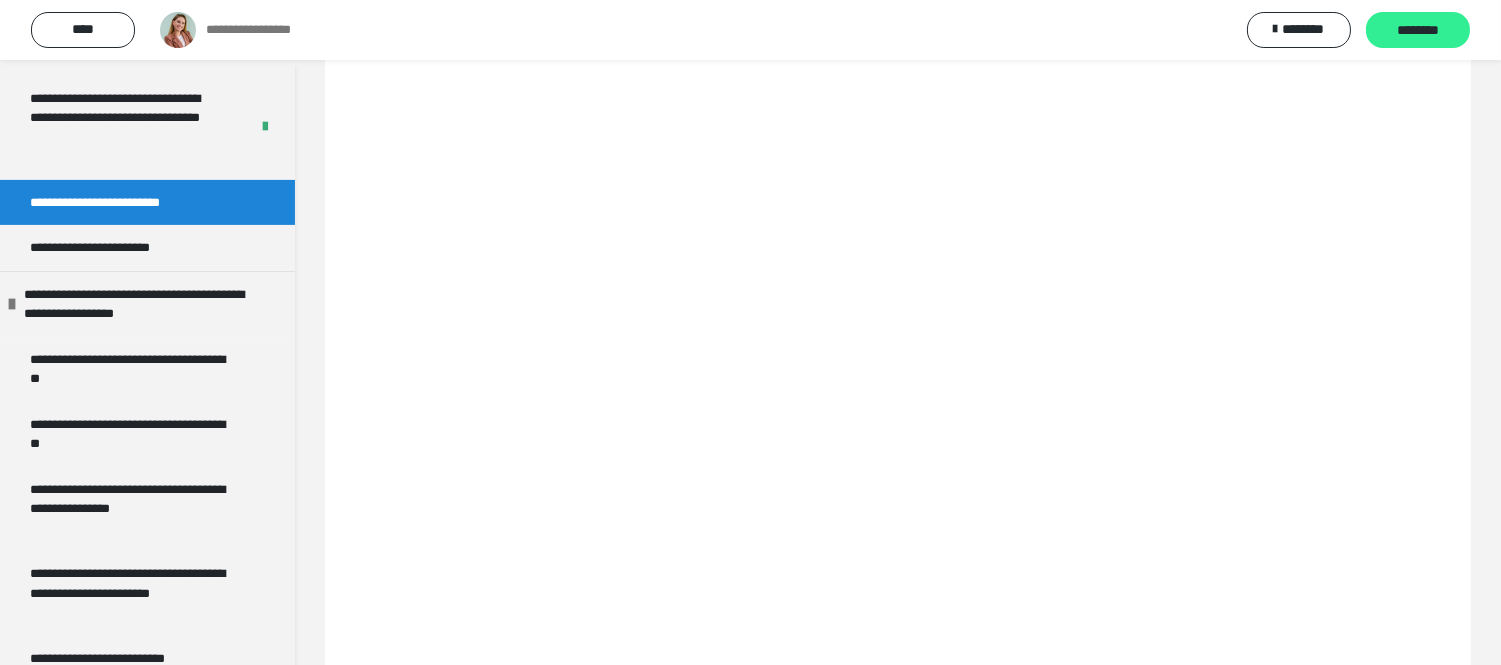 click on "********" at bounding box center [1418, 31] 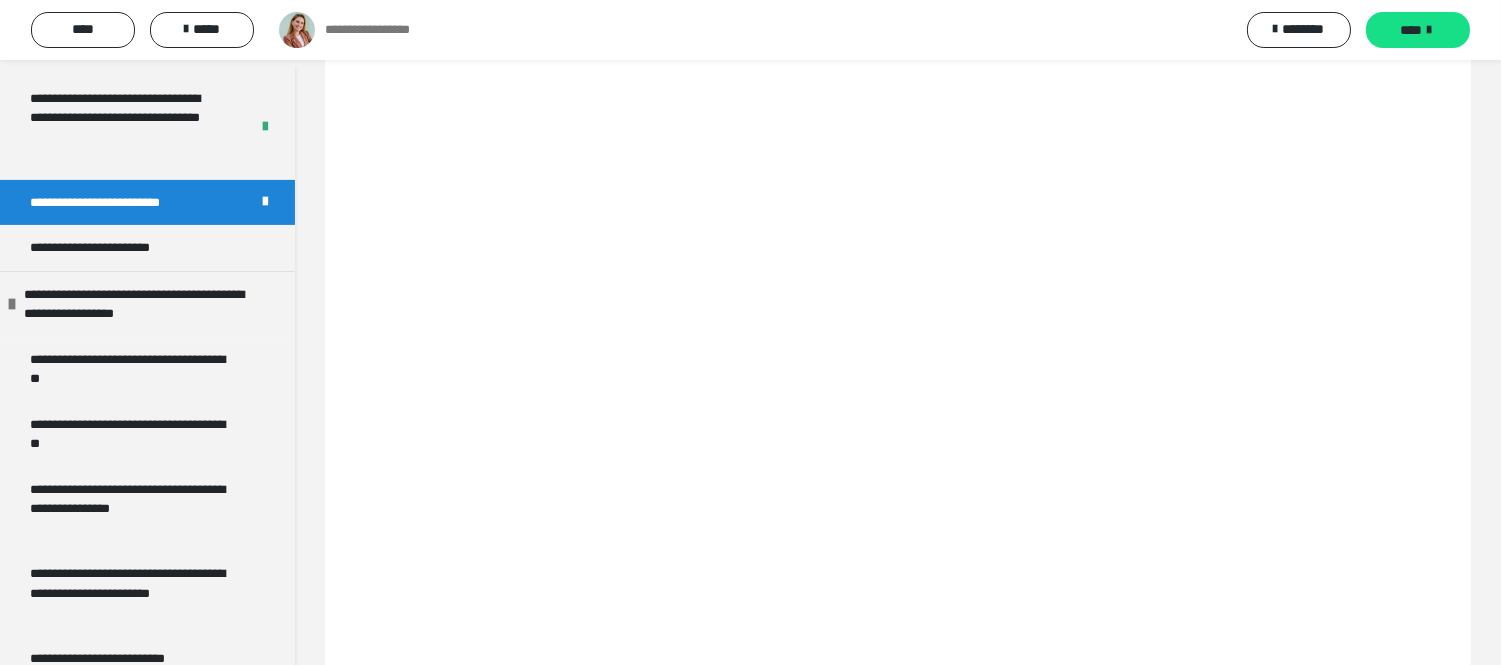 click on "****" at bounding box center (1418, 30) 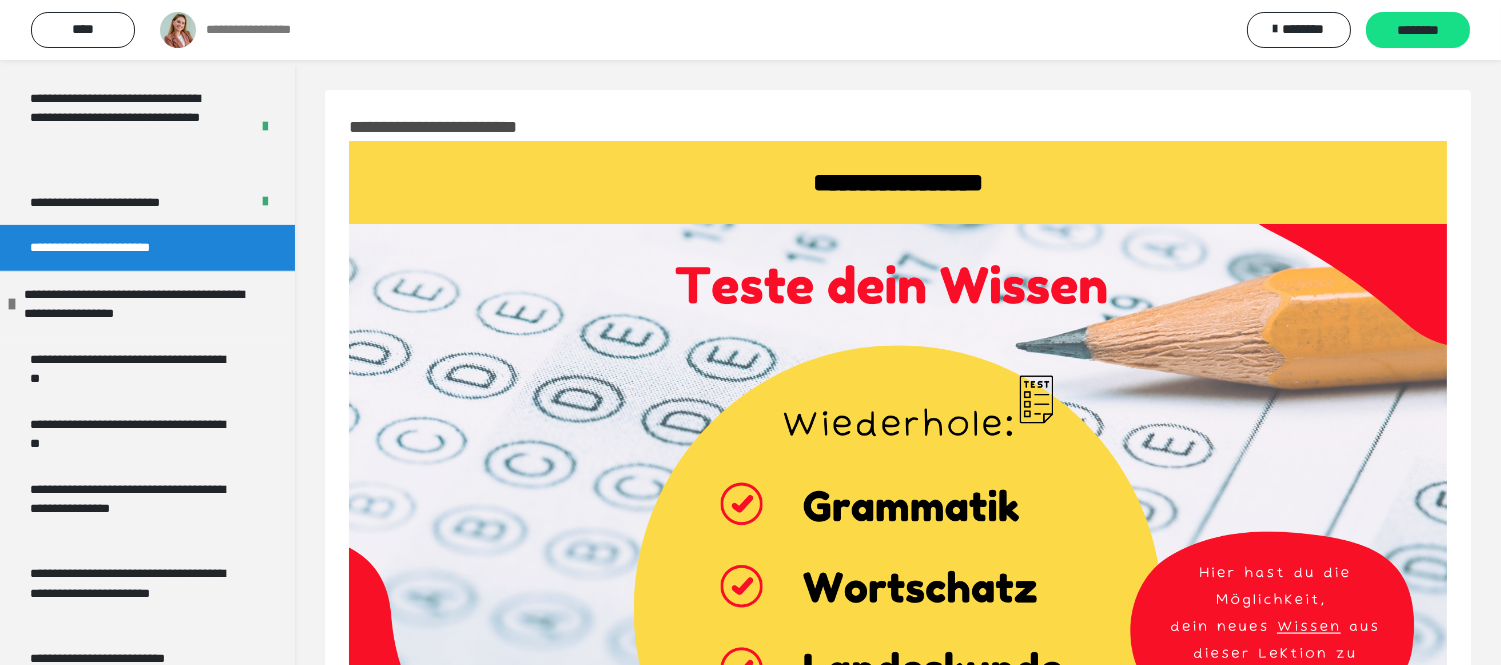 scroll, scrollTop: 436, scrollLeft: 0, axis: vertical 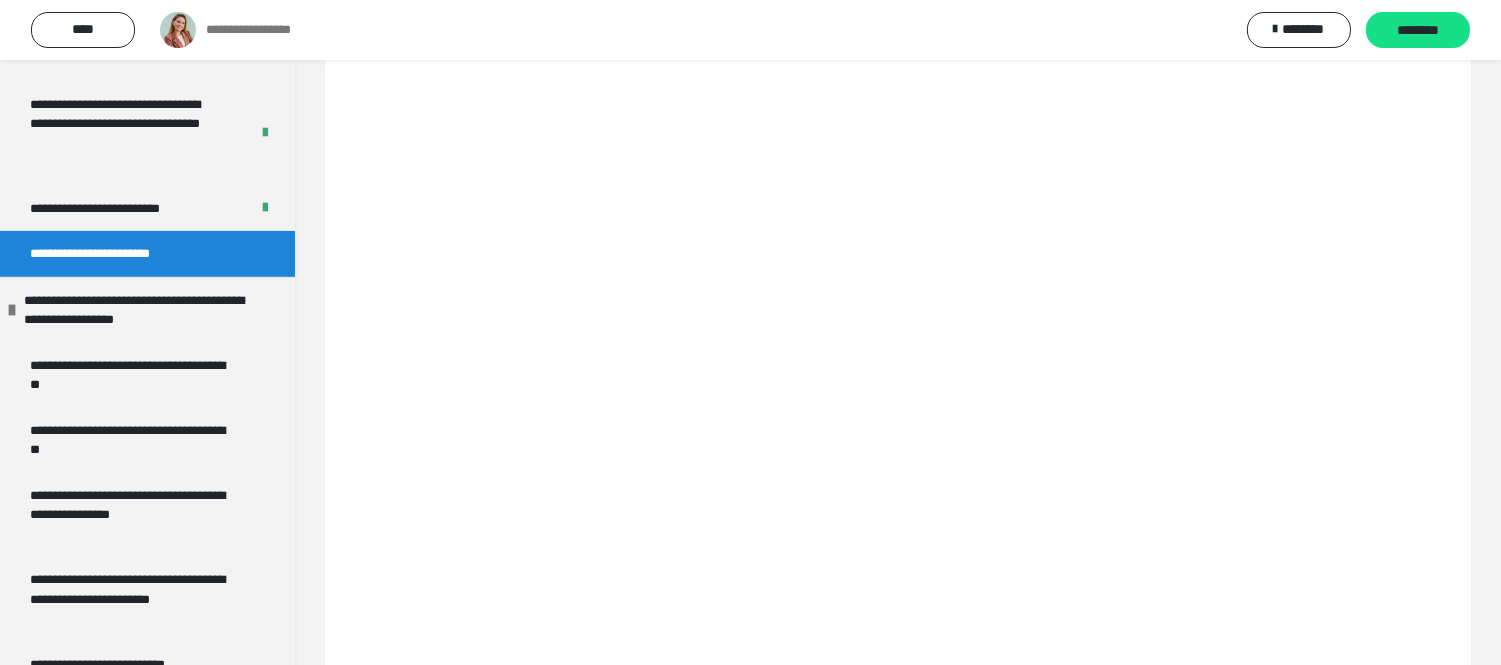 click at bounding box center (898, 415) 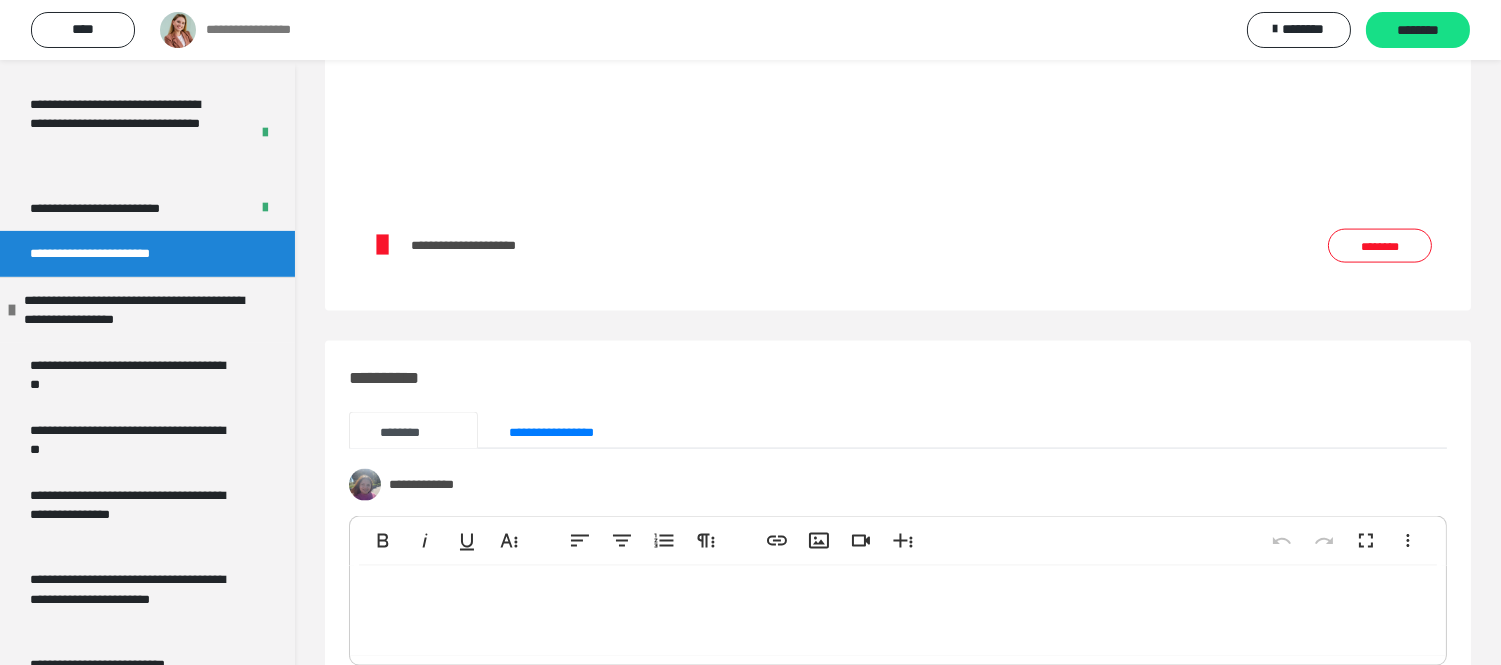scroll, scrollTop: 5371, scrollLeft: 0, axis: vertical 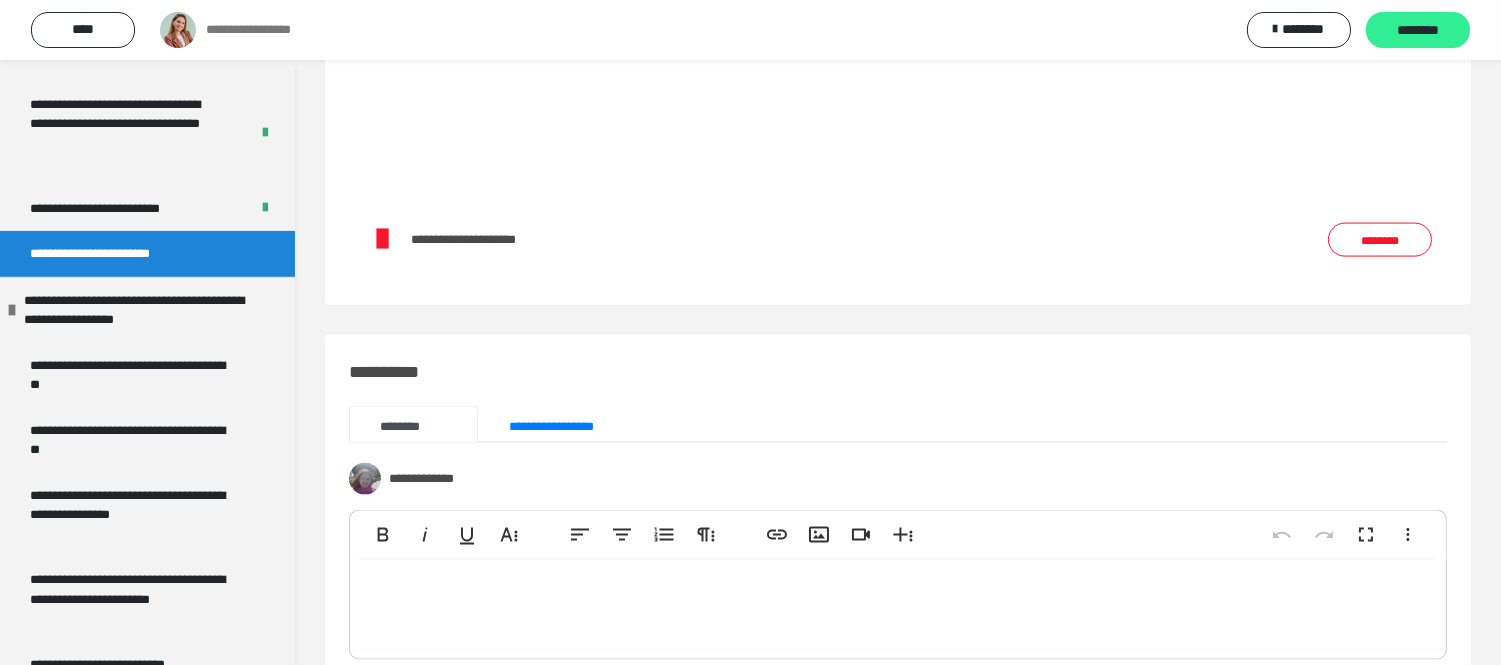 click on "********" at bounding box center (1418, 31) 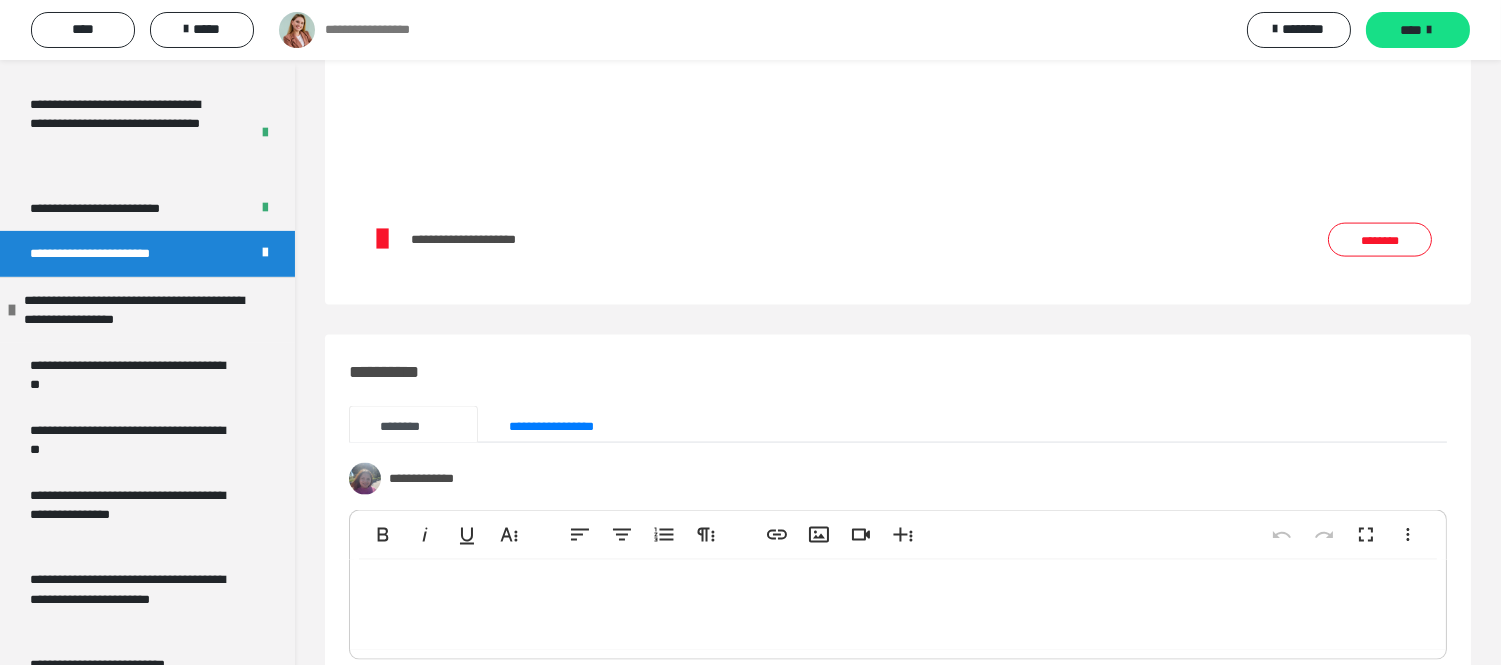click on "****" at bounding box center [1411, 30] 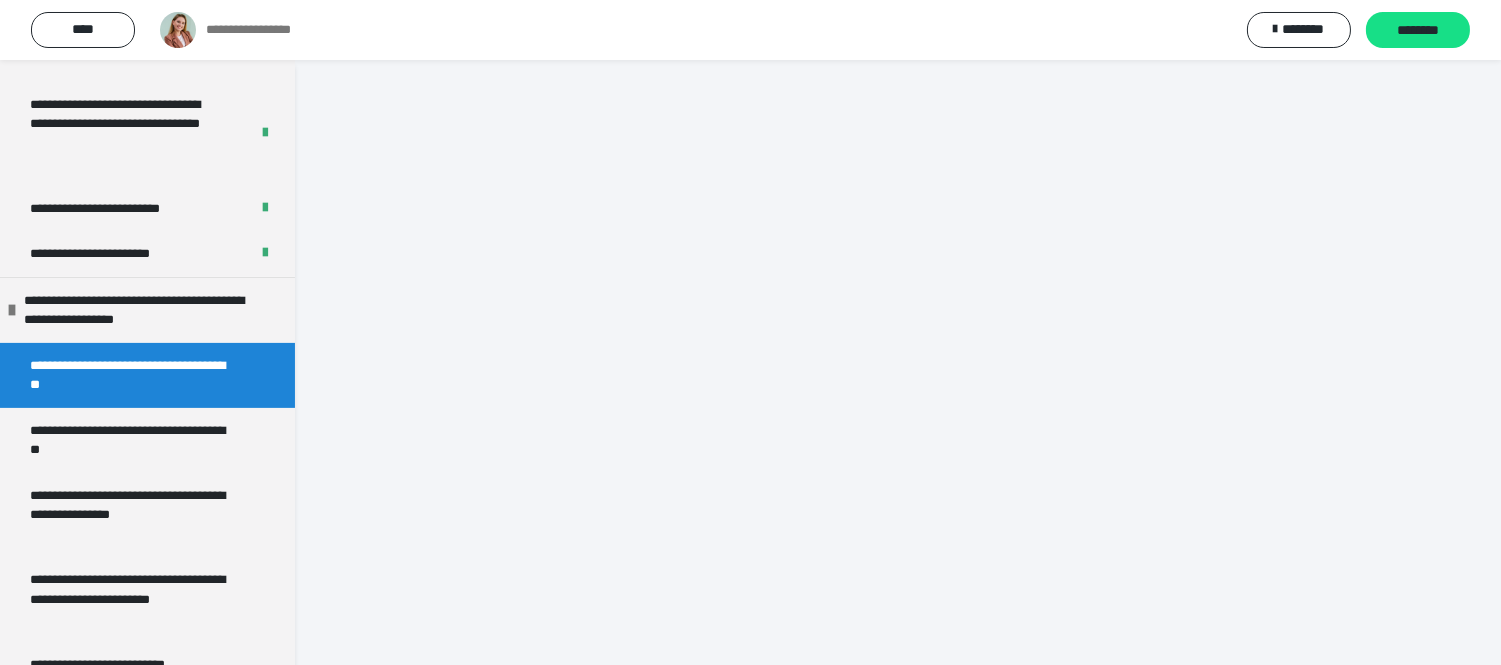 scroll, scrollTop: 2008, scrollLeft: 0, axis: vertical 